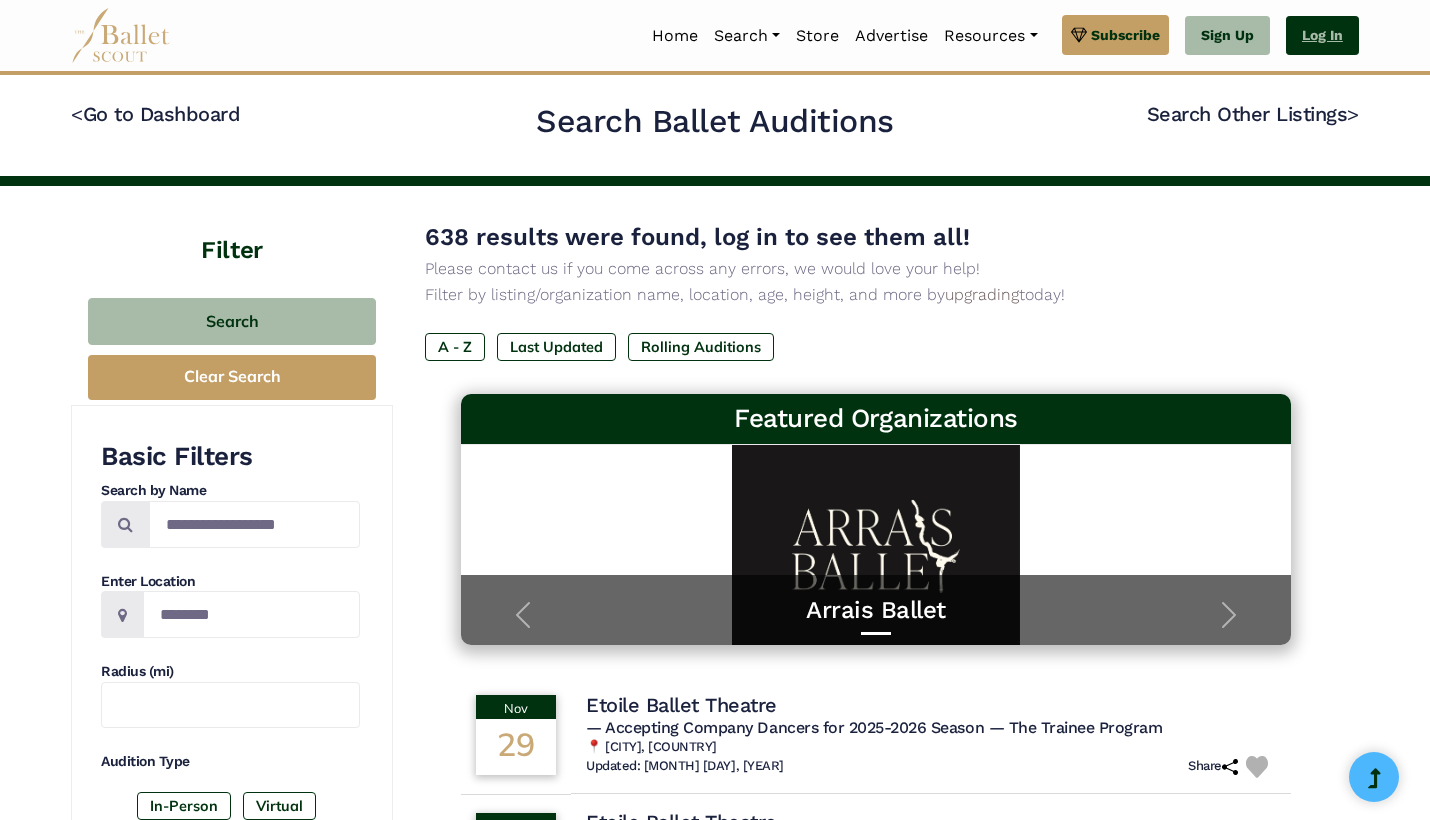 scroll, scrollTop: 0, scrollLeft: 0, axis: both 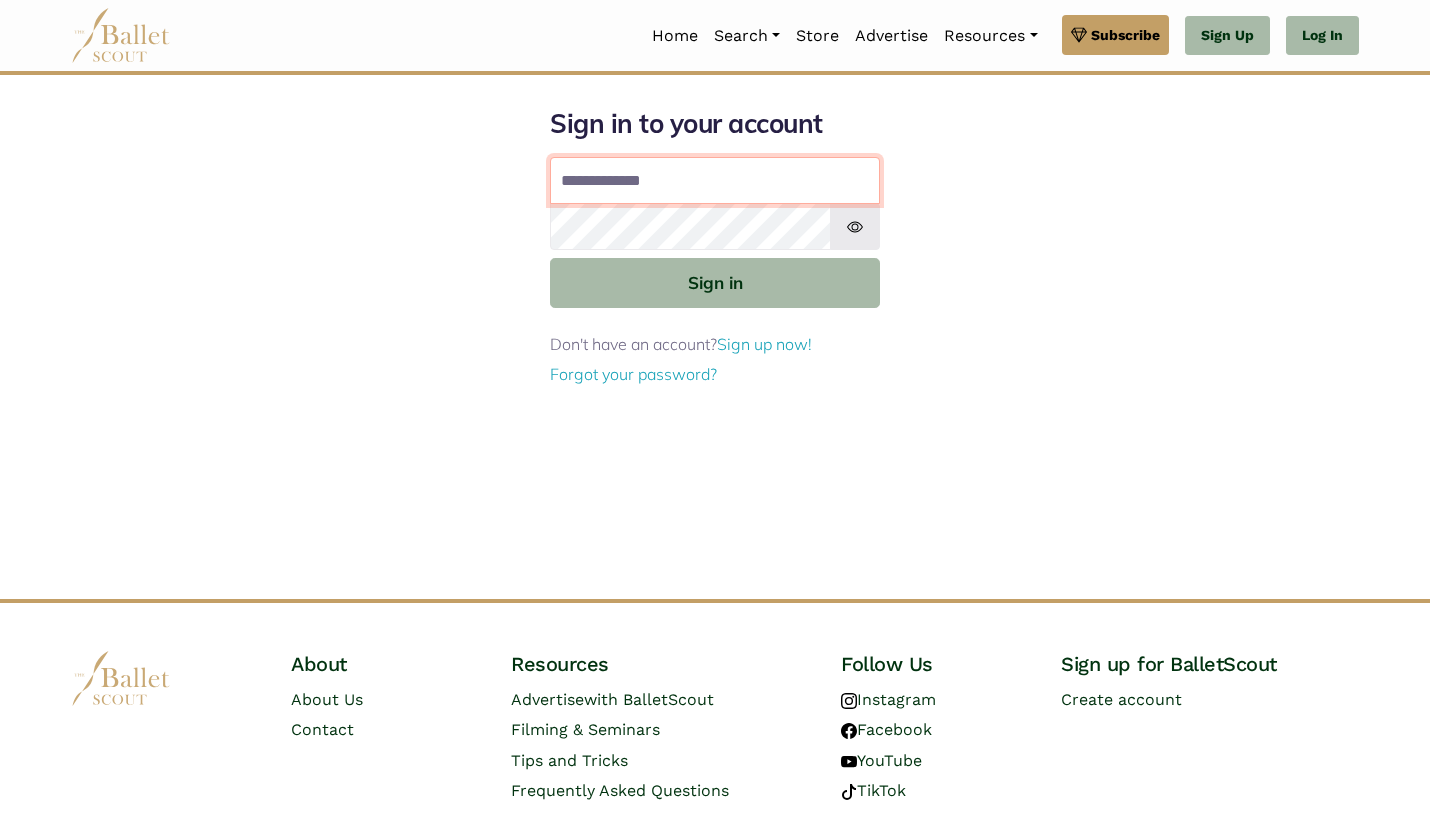 type on "**********" 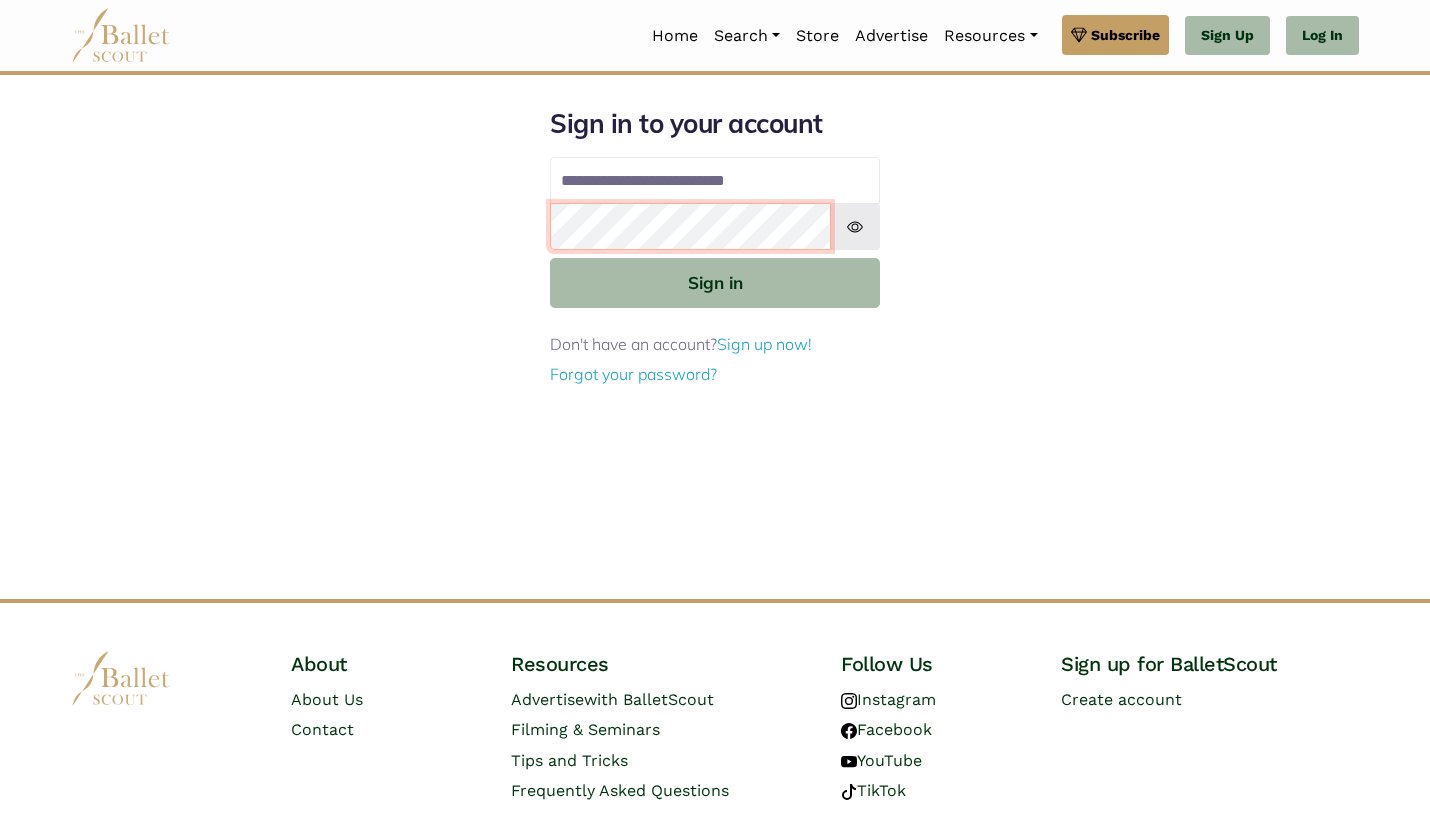 click on "Sign in" at bounding box center (715, 282) 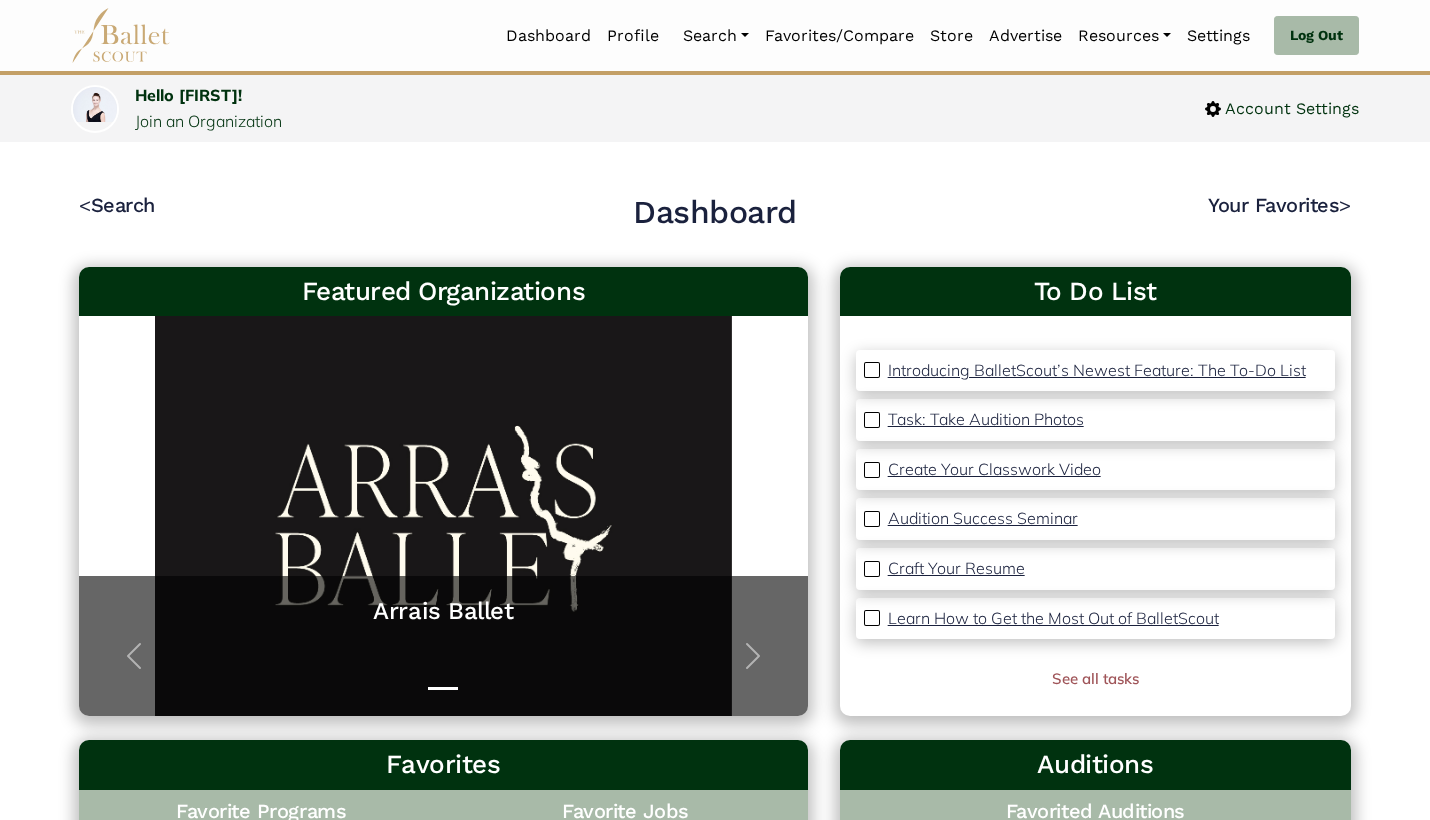 scroll, scrollTop: 0, scrollLeft: 0, axis: both 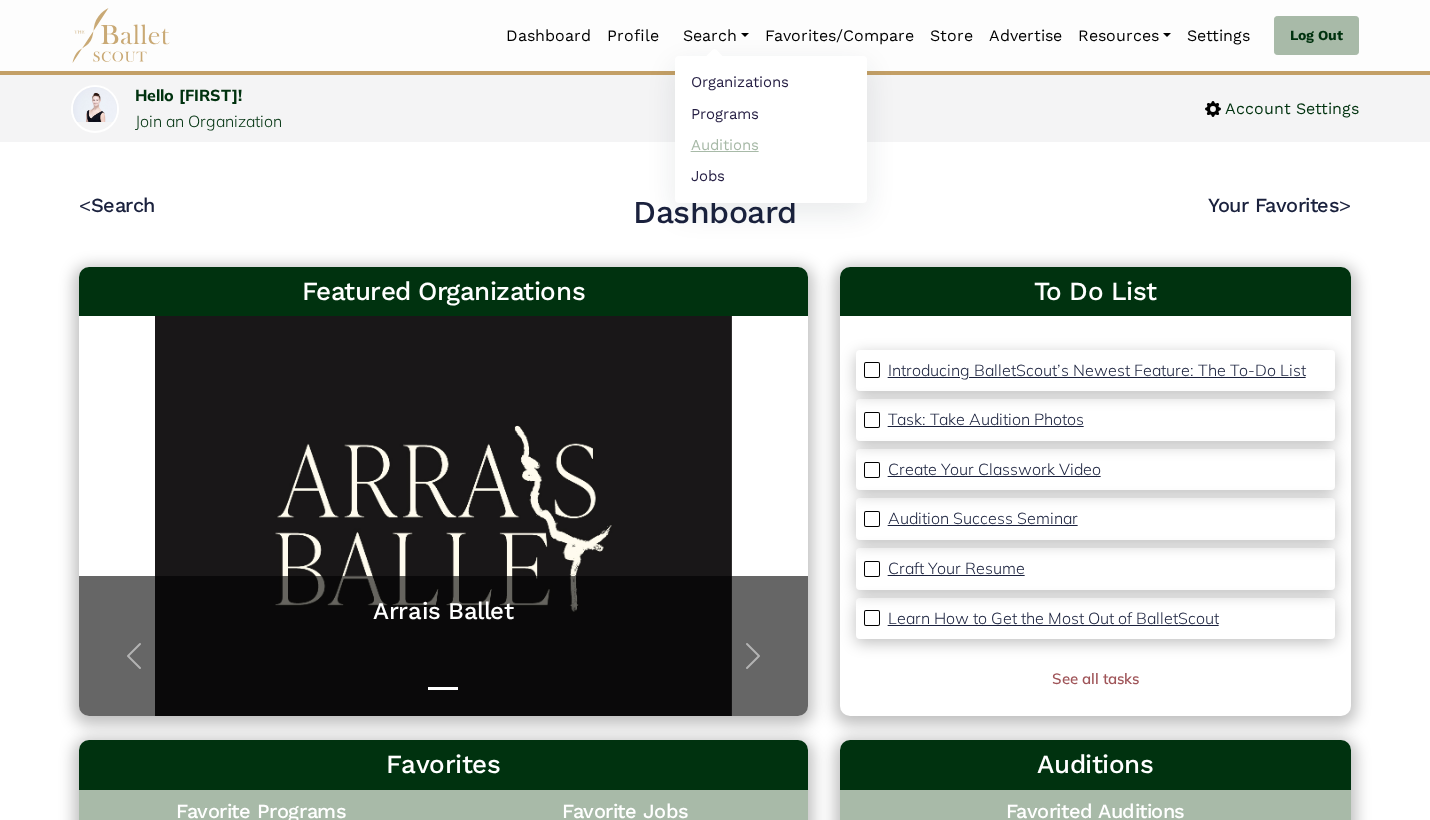 click on "Auditions" at bounding box center (771, 144) 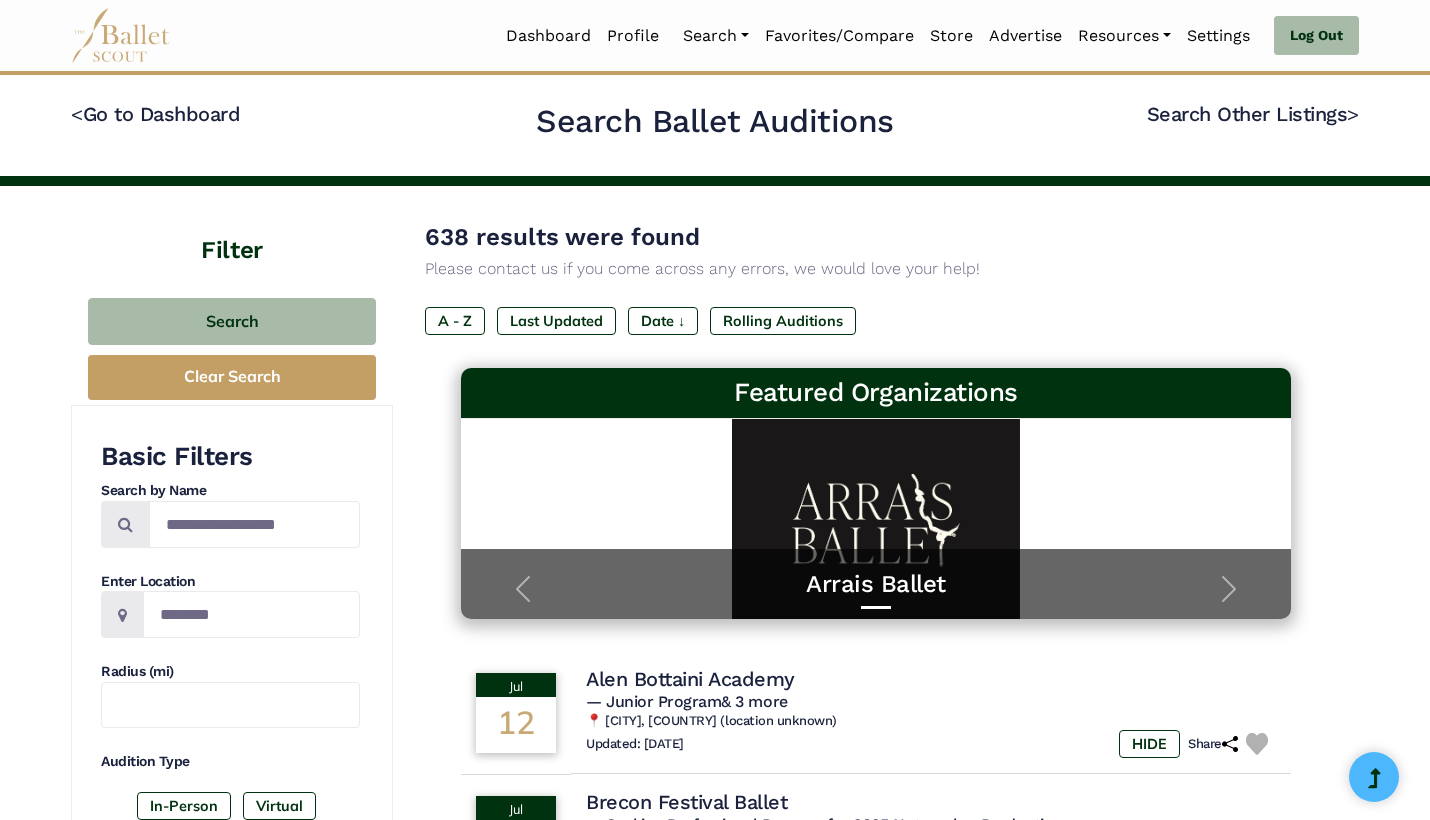 scroll, scrollTop: 0, scrollLeft: 0, axis: both 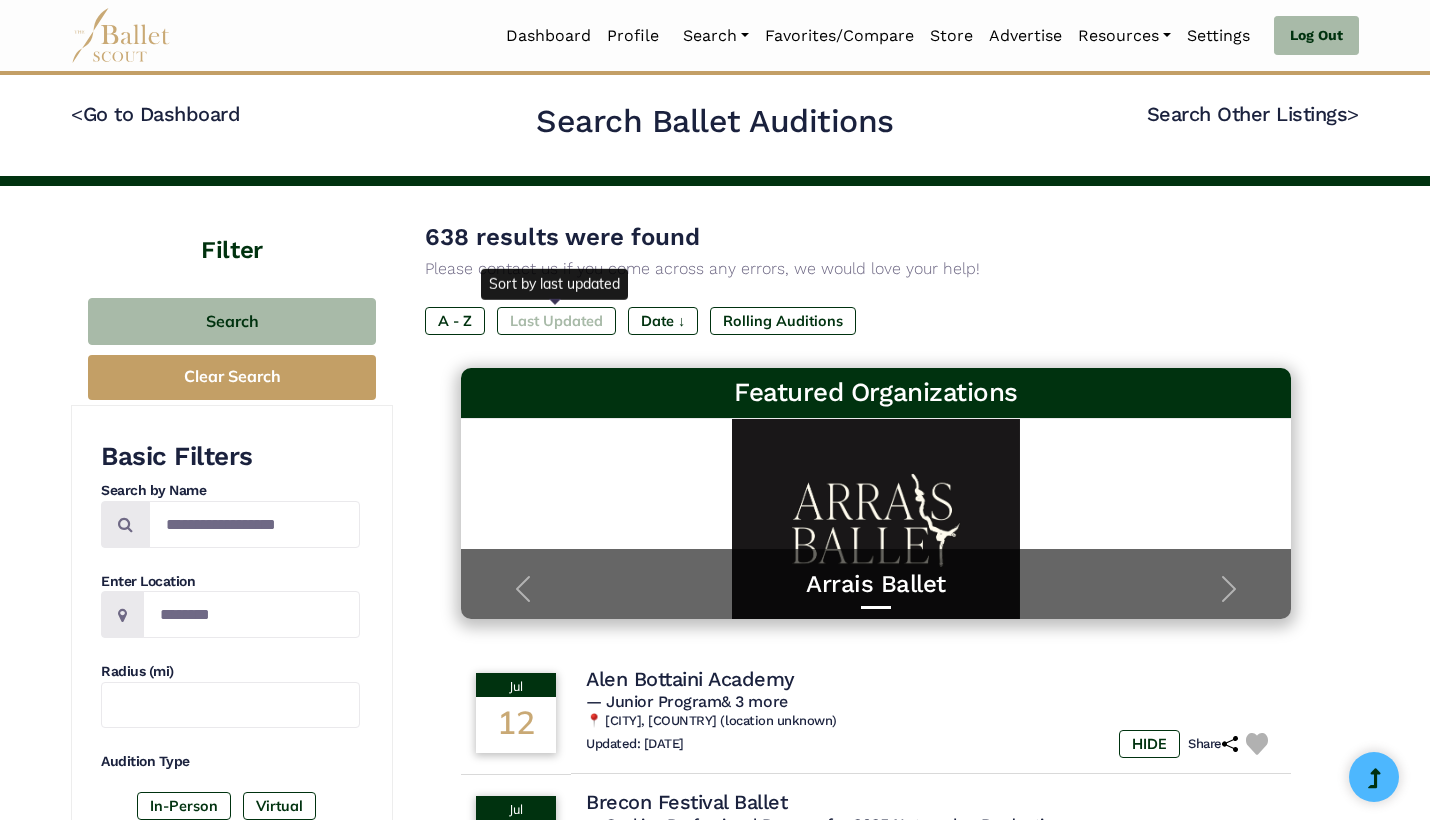 click on "Last Updated" at bounding box center (556, 321) 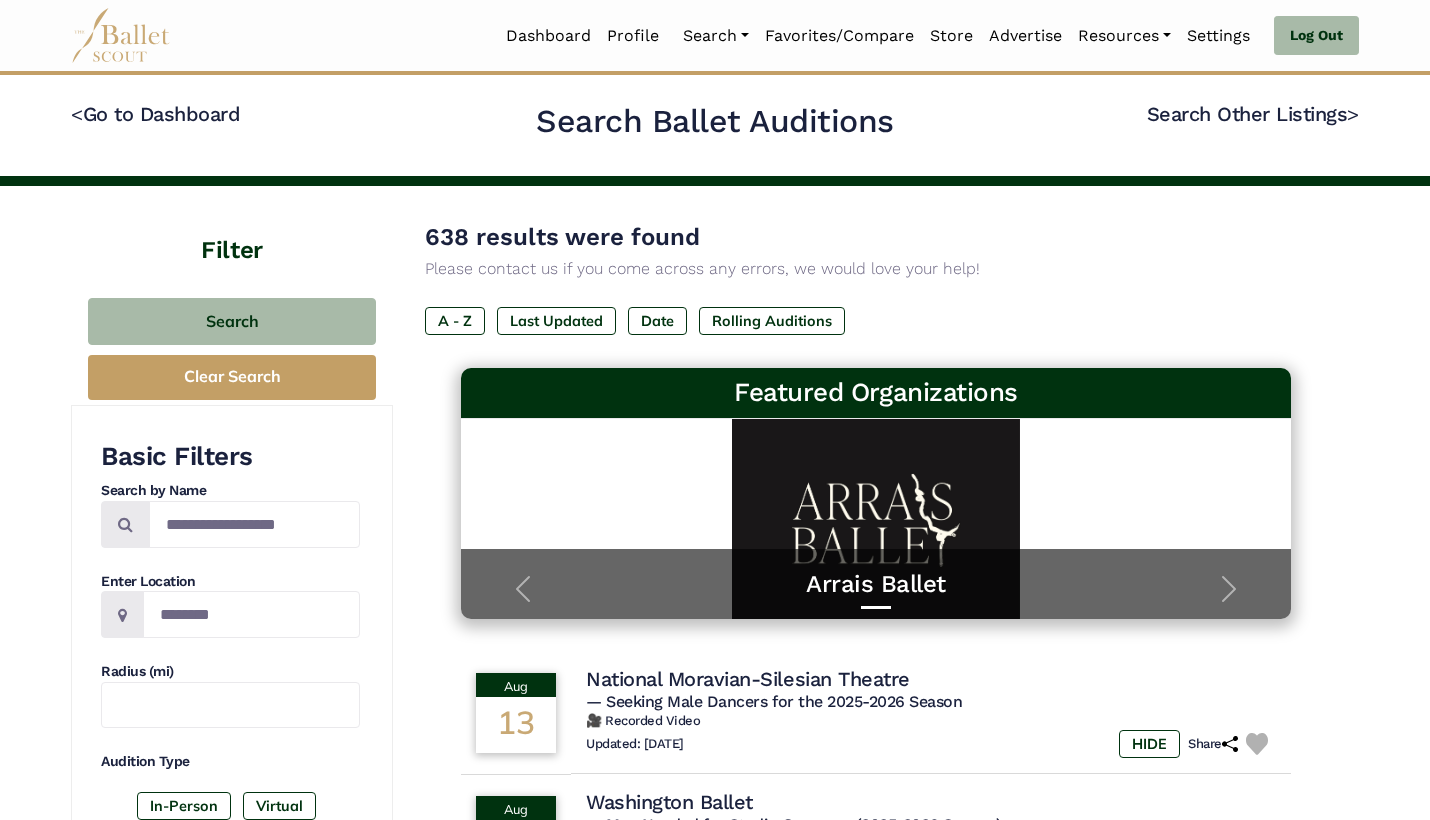 scroll, scrollTop: 0, scrollLeft: 0, axis: both 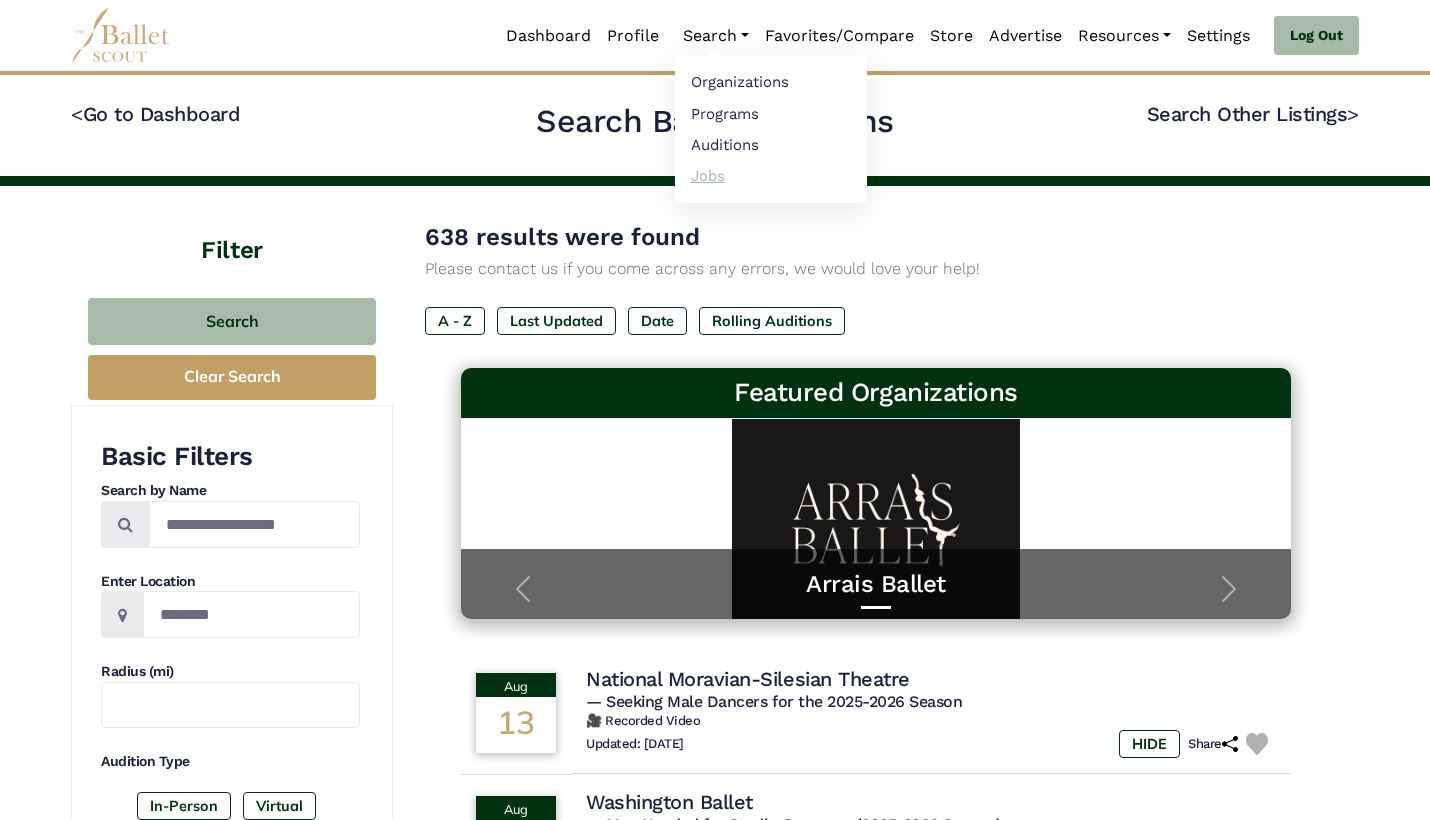 click on "Jobs" at bounding box center [771, 175] 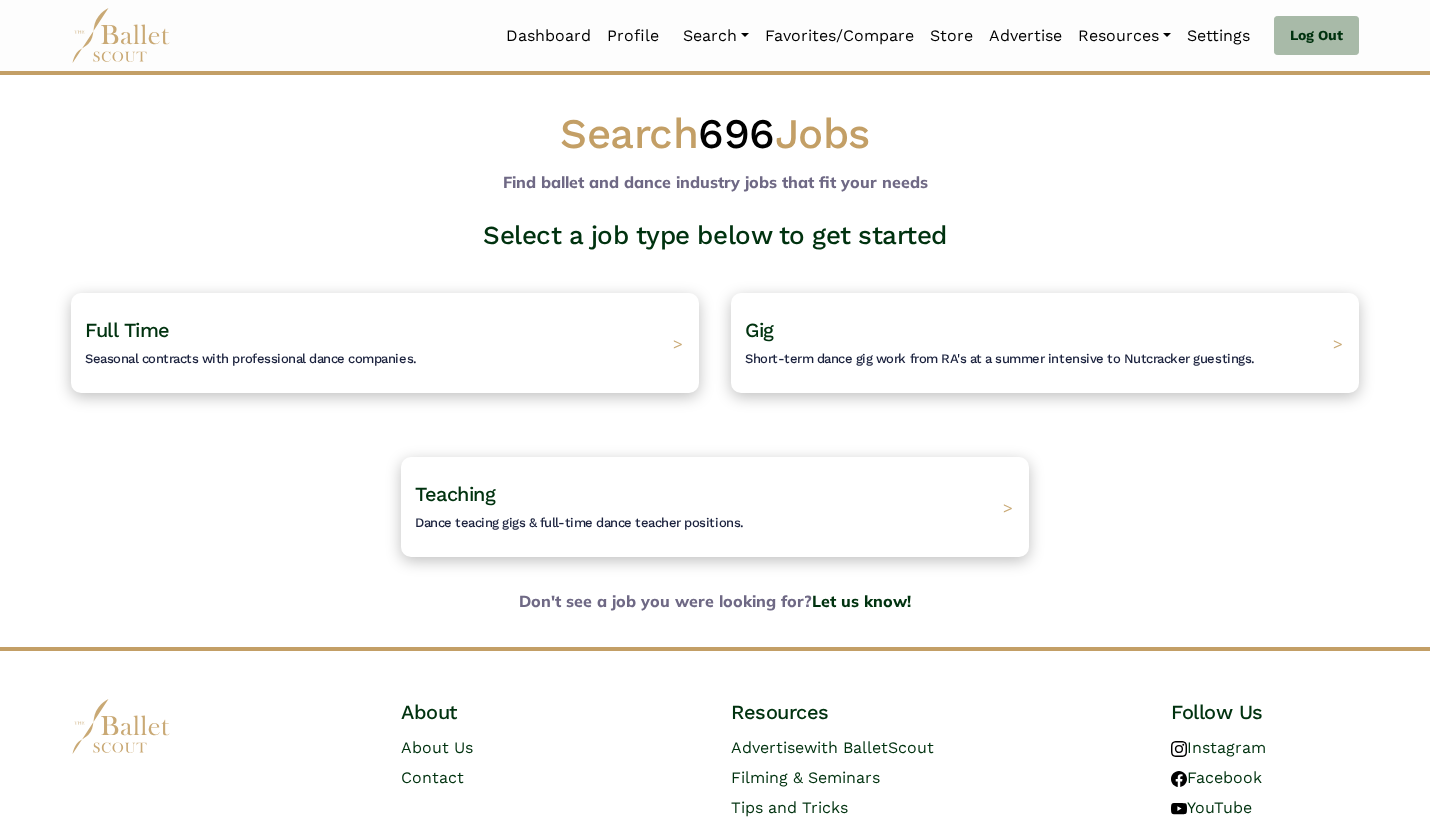 scroll, scrollTop: 0, scrollLeft: 0, axis: both 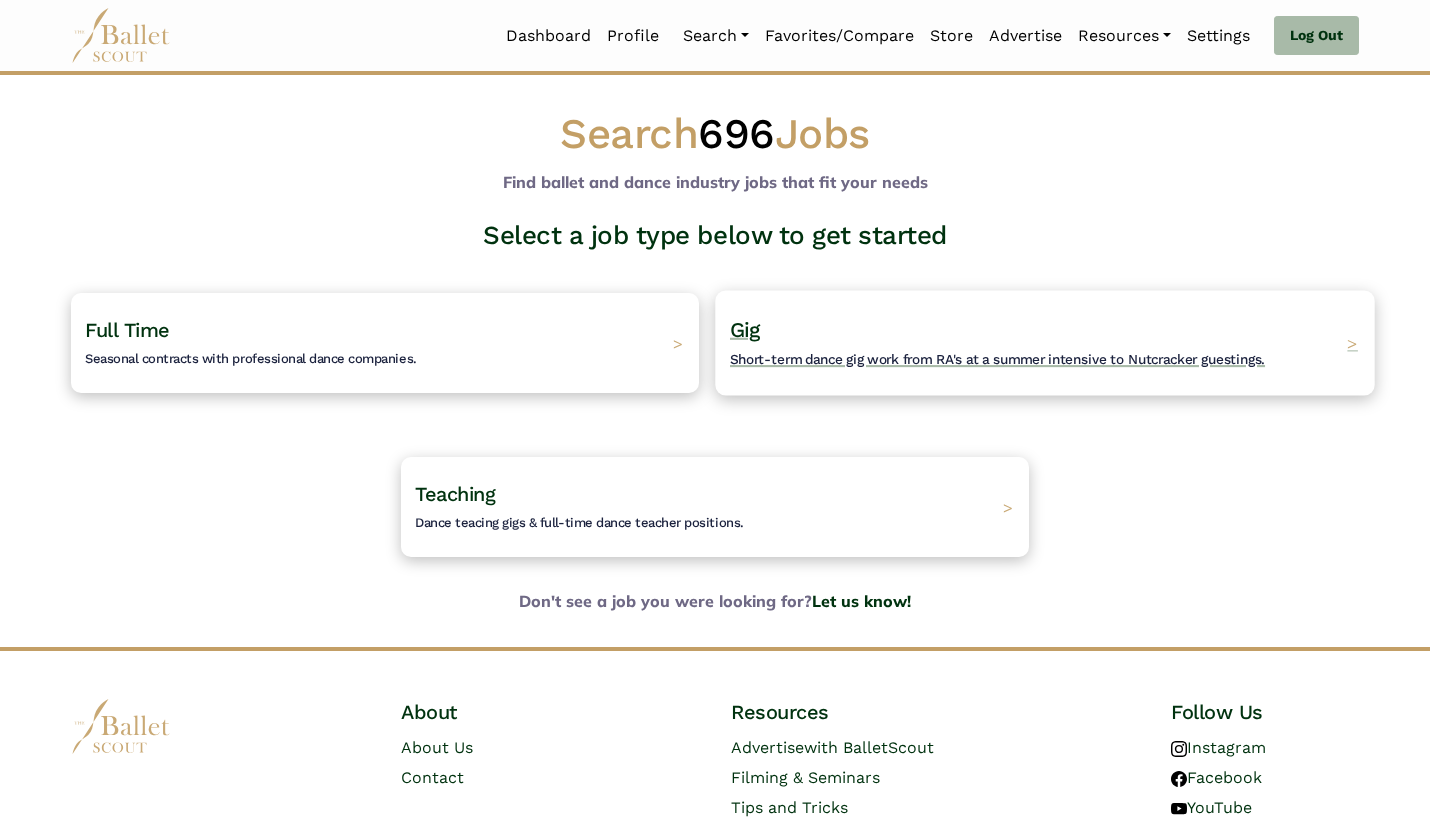 click on "Gig Short-term dance gig
work from RA's at a summer intensive to Nutcracker guestings." at bounding box center (997, 343) 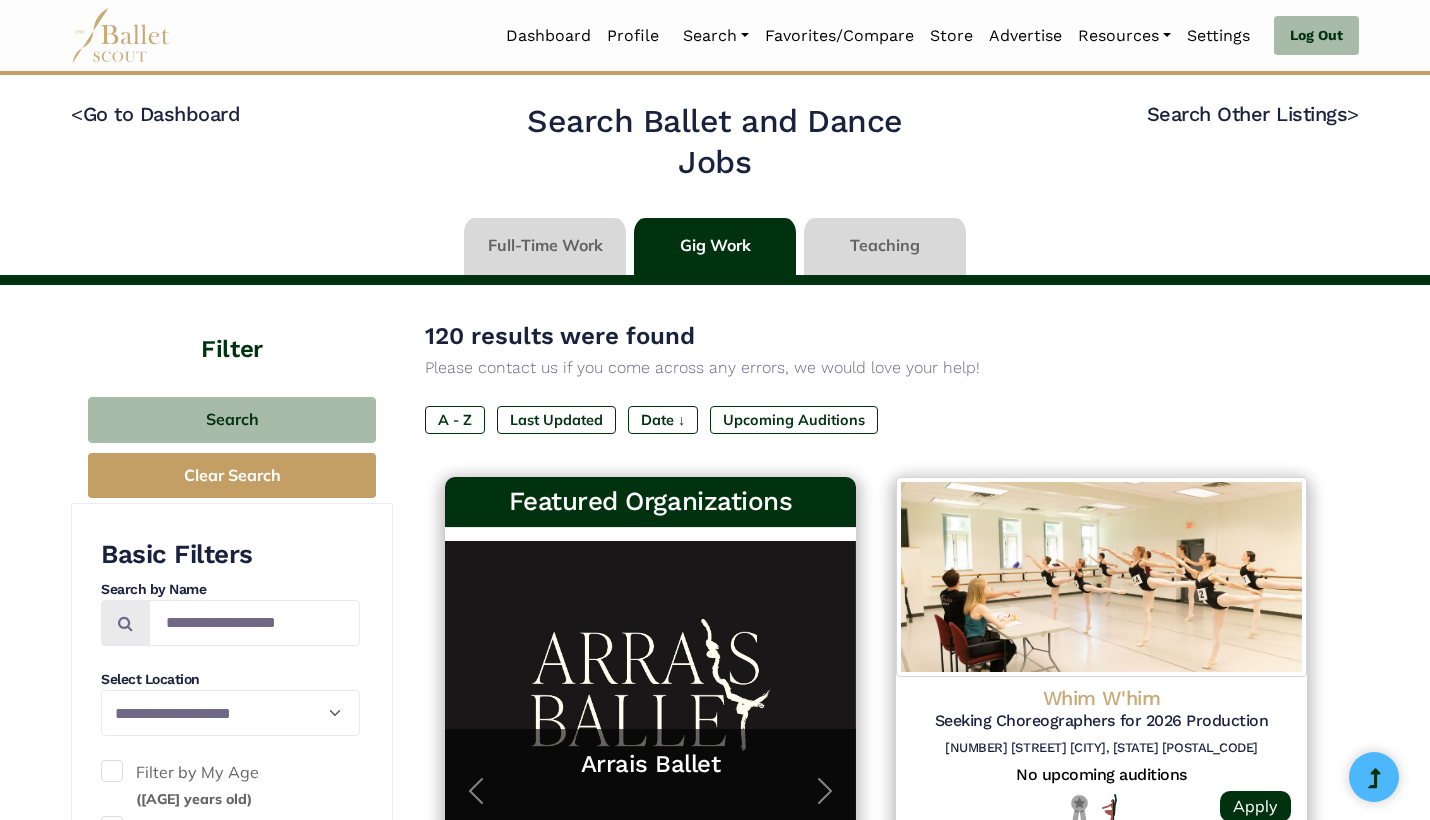 scroll, scrollTop: 0, scrollLeft: 0, axis: both 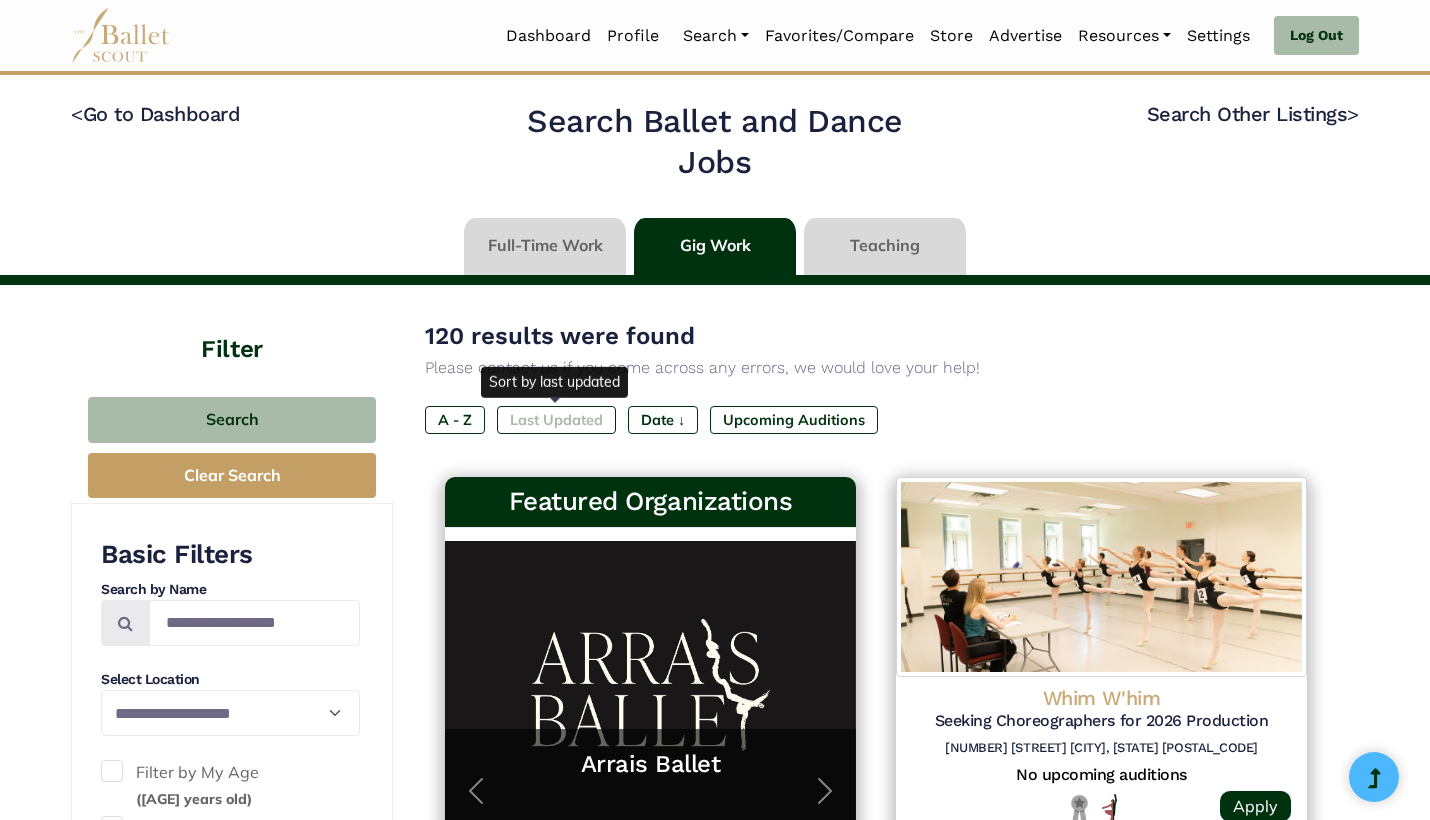 click on "Last Updated" at bounding box center (556, 420) 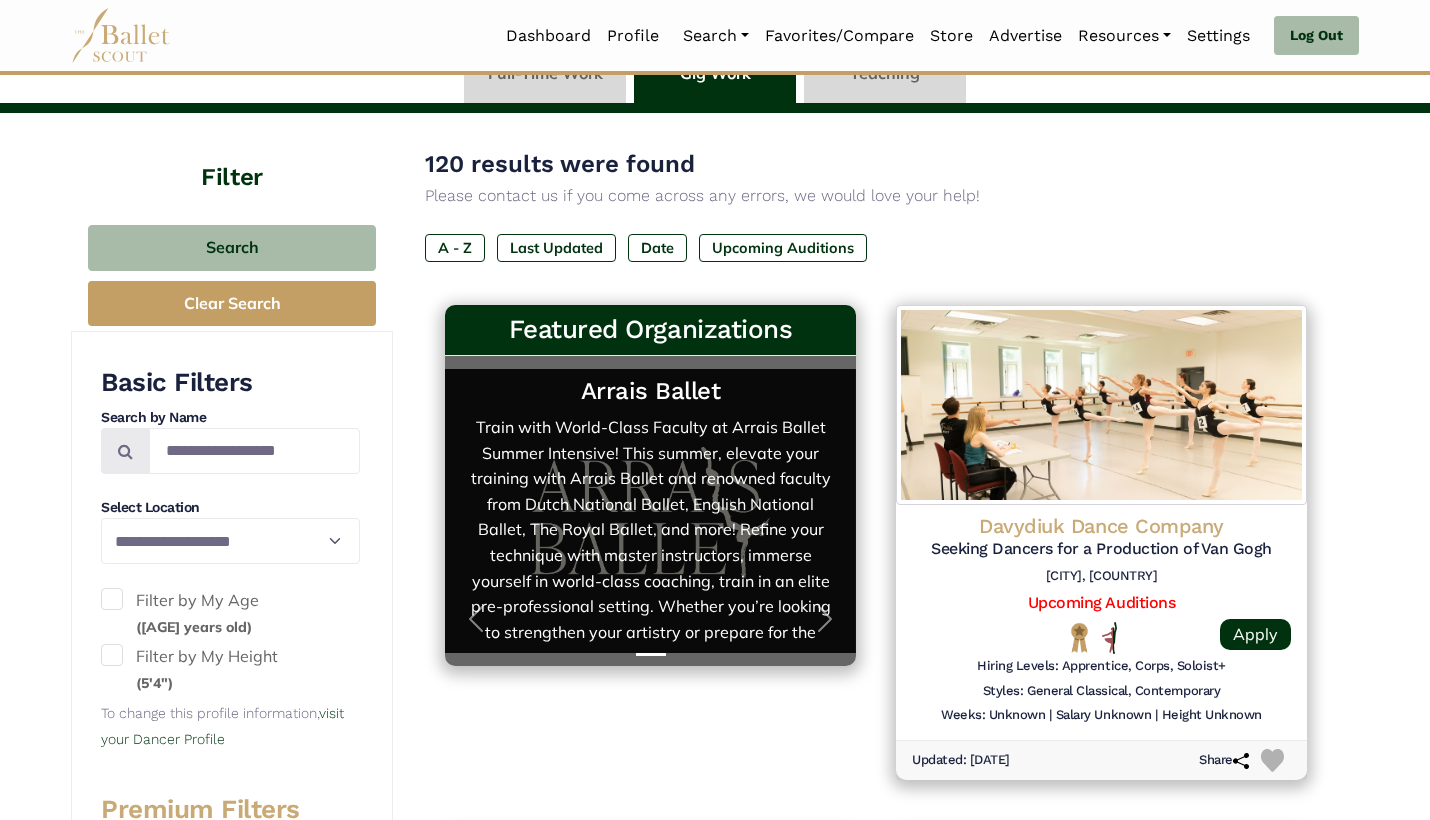 scroll, scrollTop: 173, scrollLeft: 0, axis: vertical 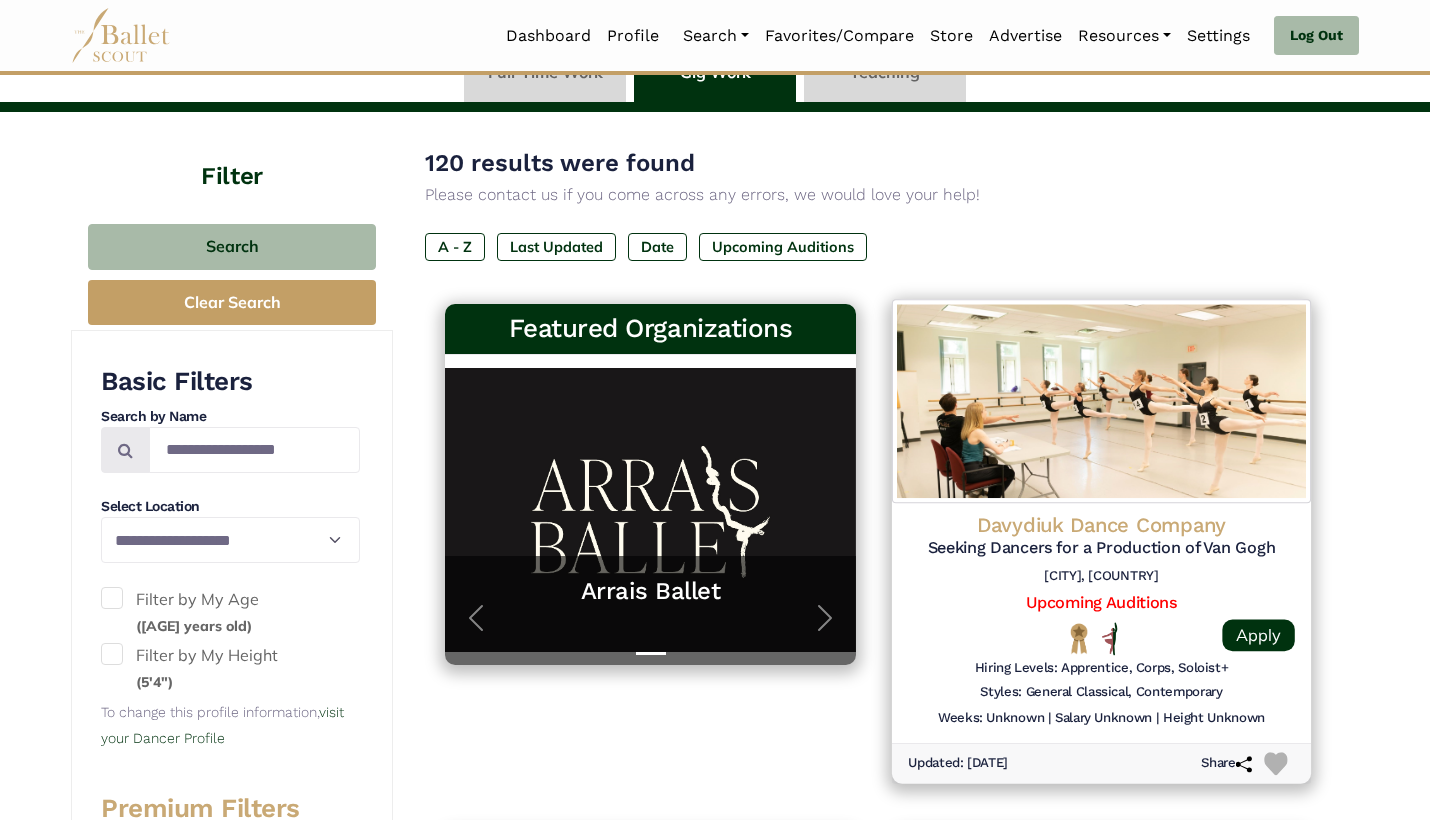 click at bounding box center (1275, 763) 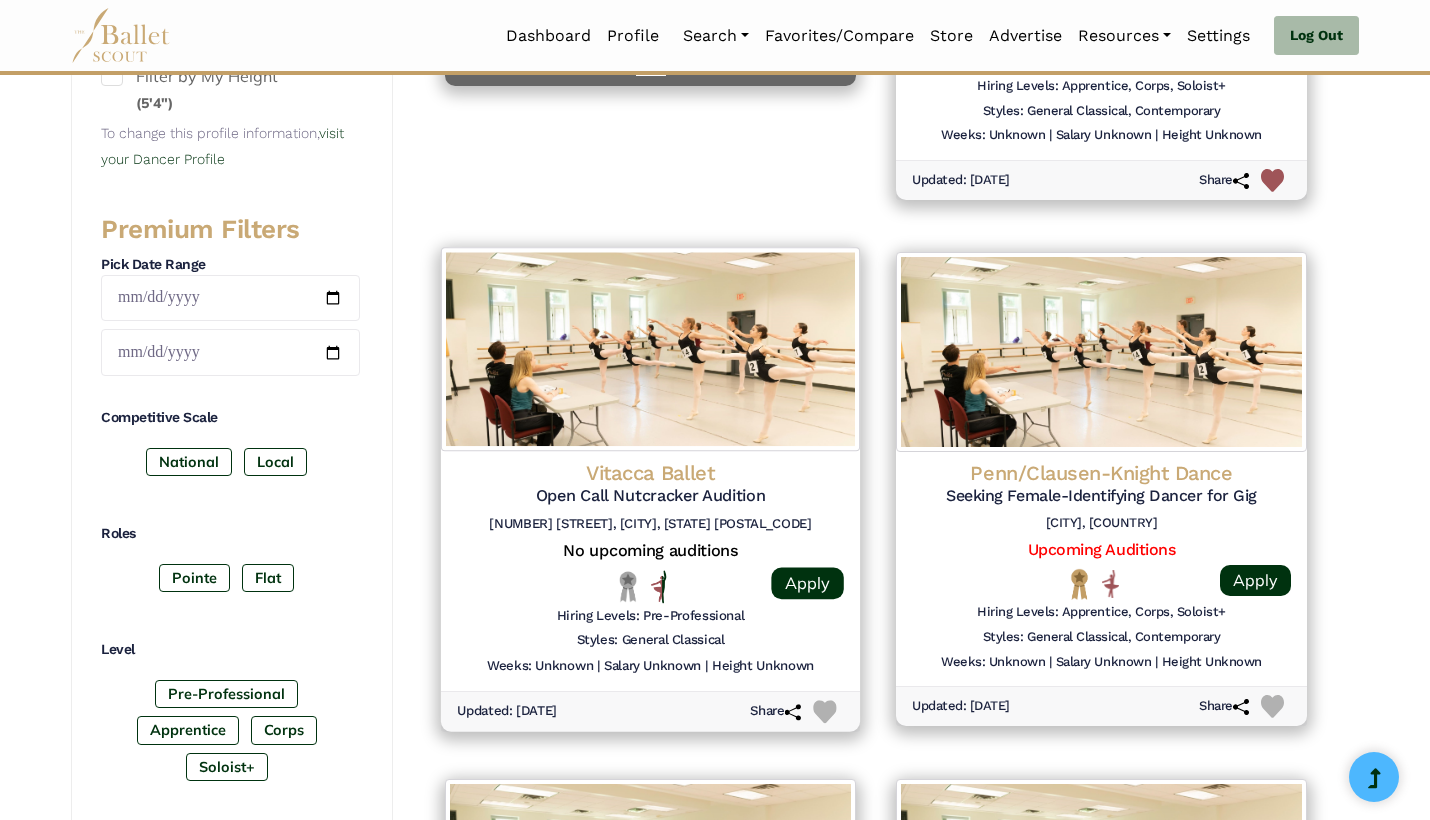 scroll, scrollTop: 753, scrollLeft: 0, axis: vertical 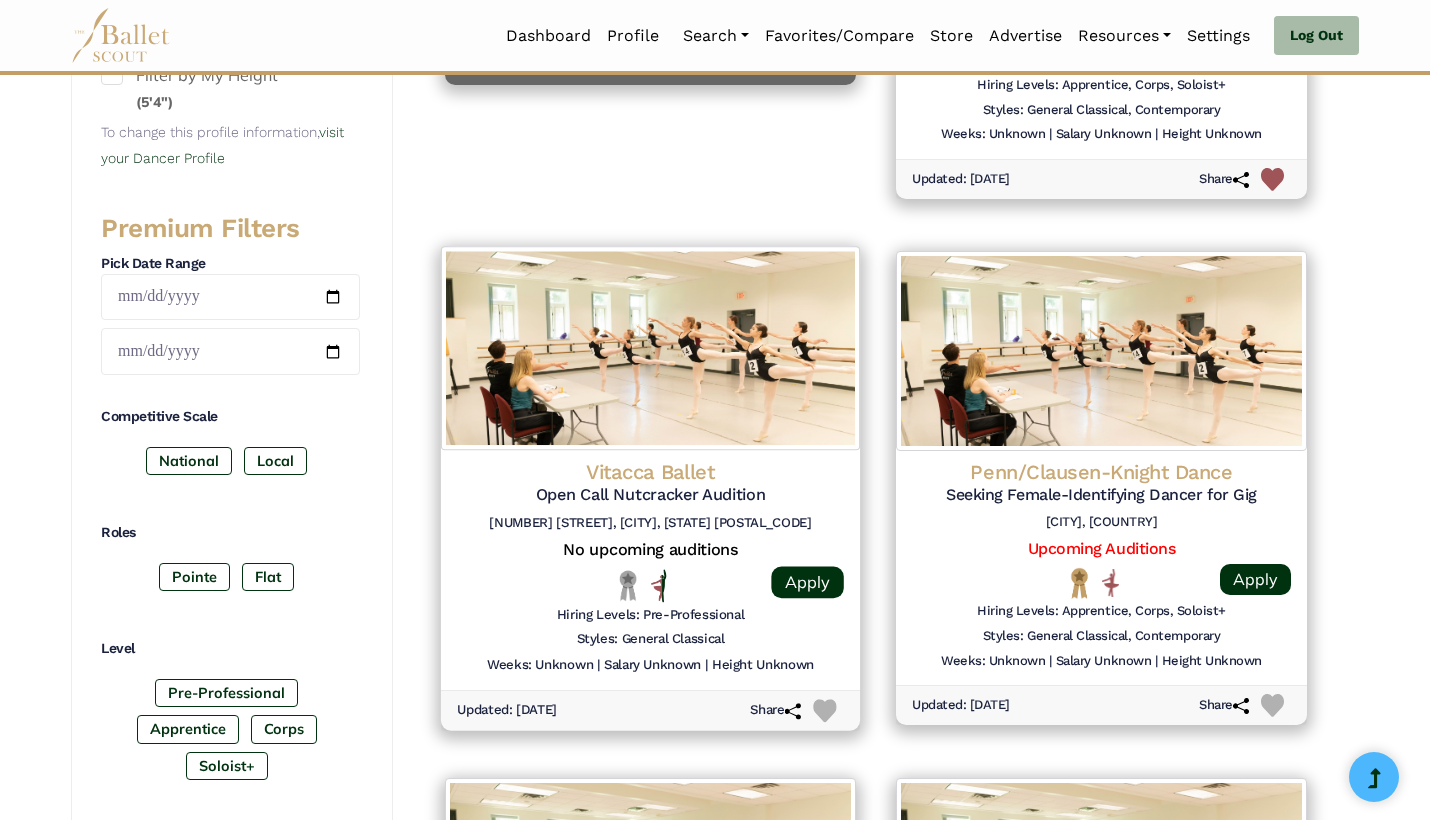 click on "Vitacca Ballet
Open Call Nutcracker Audition
2311 Dunlavy, Houston, TX 77006" at bounding box center [650, 498] 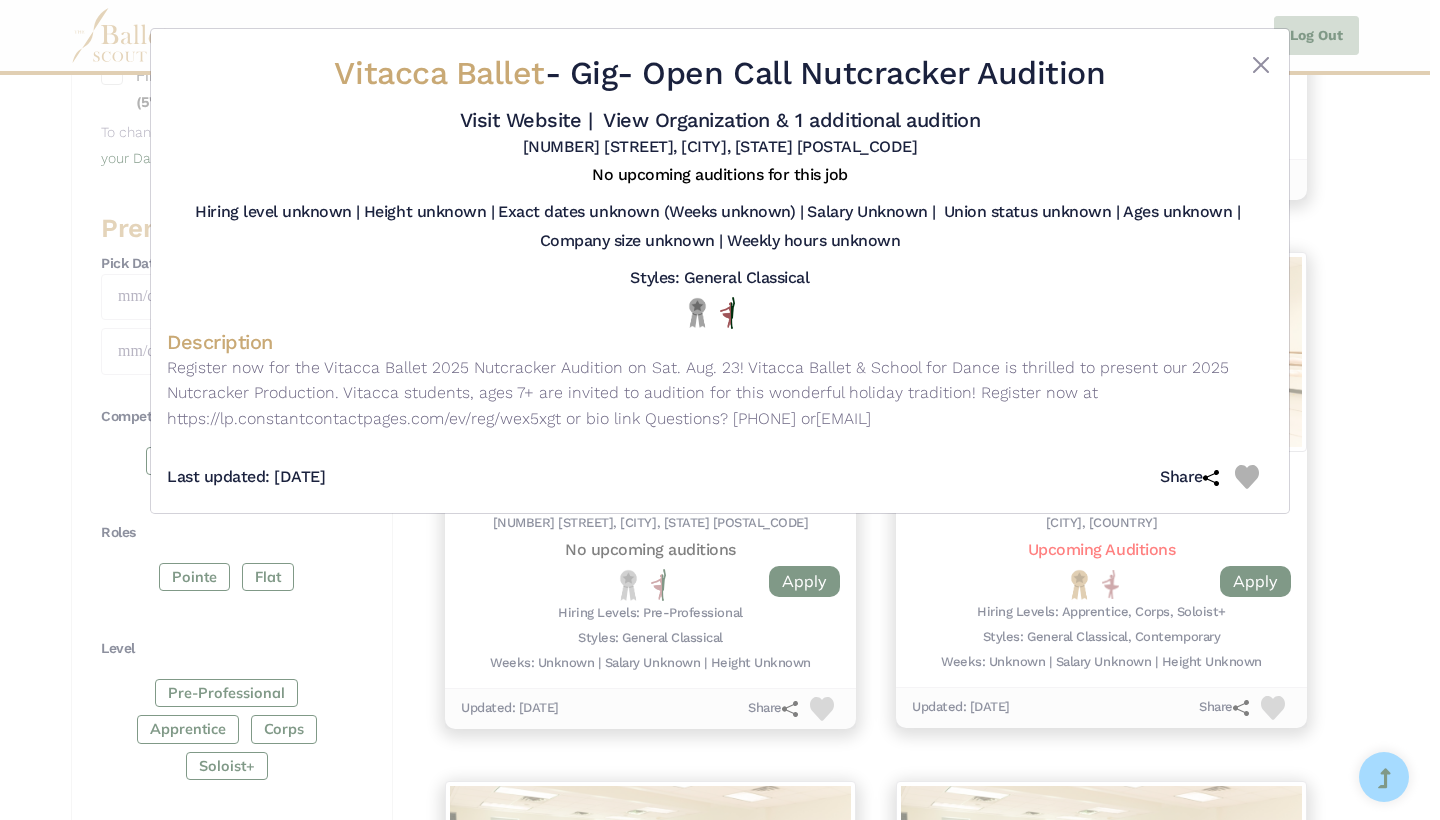 click on "Vitacca Ballet
-
Gig
- Open Call Nutcracker Audition
Visit Website |
View Organization
& 1 additional audition
2311 Dunlavy, Houston, TX 77006" at bounding box center (720, 410) 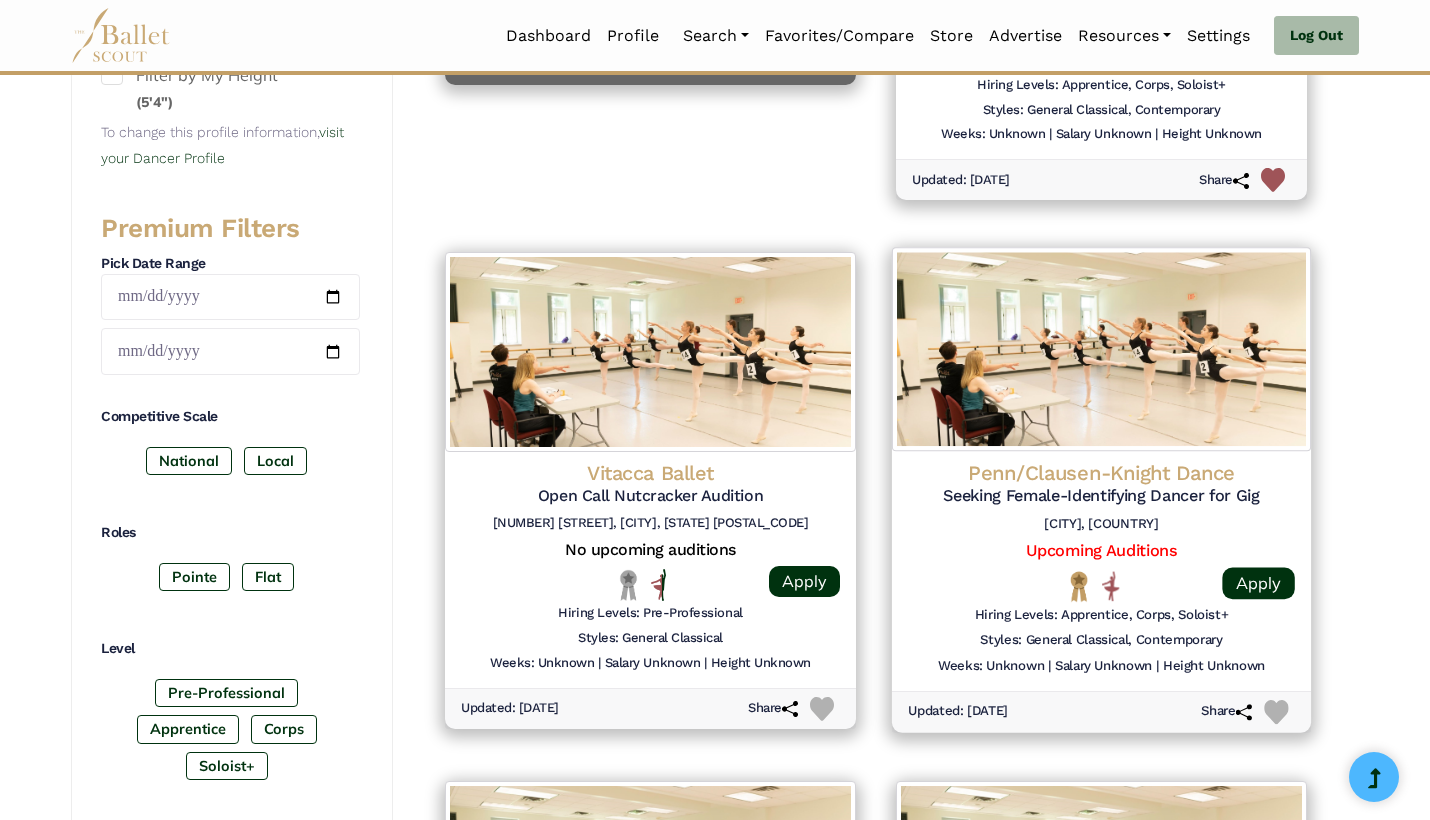 click at bounding box center [1276, 712] 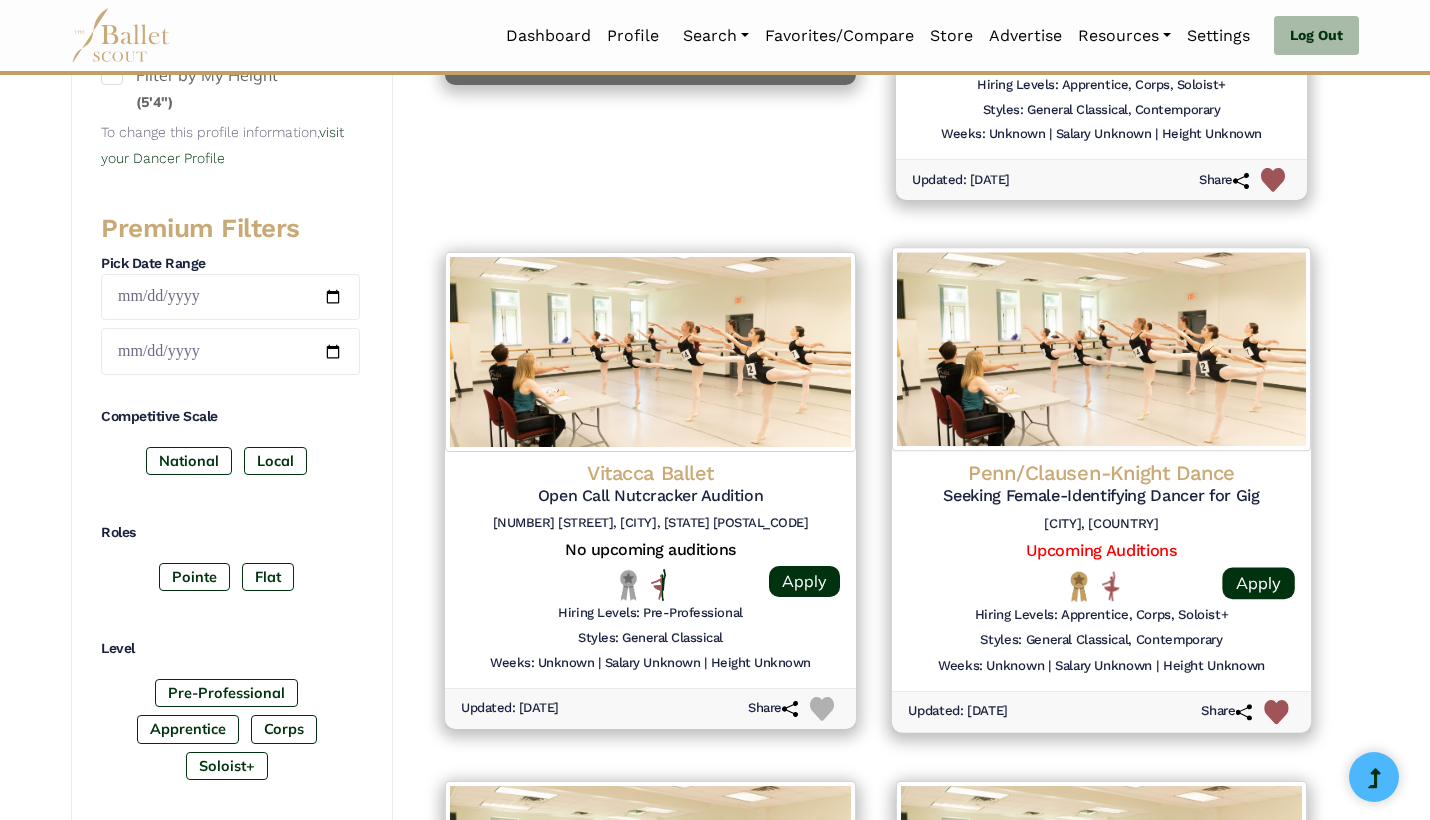 click on "Upcoming Auditions" at bounding box center [1101, 551] 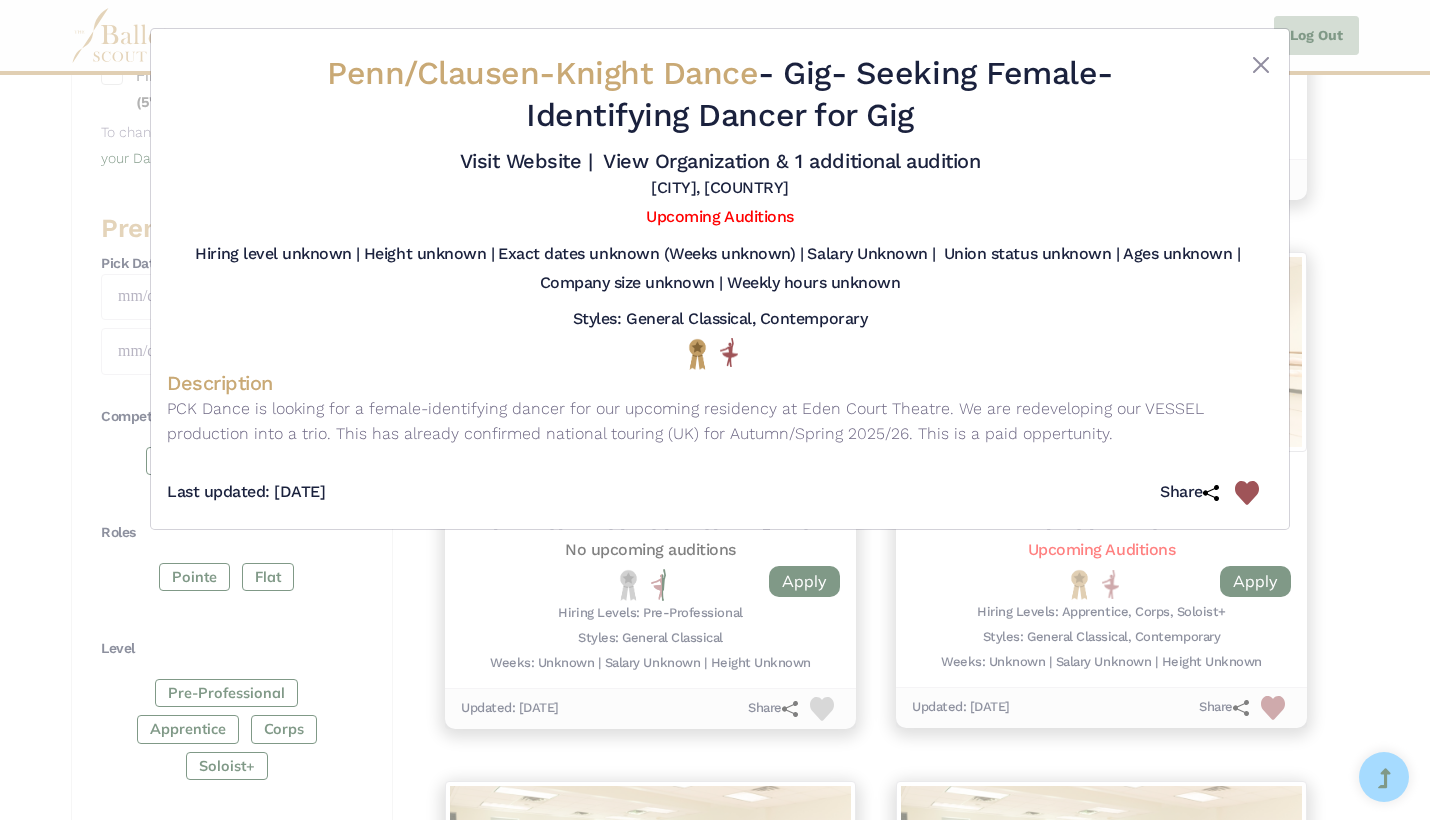 click on "Penn/Clausen-Knight Dance
-
Gig
- Seeking Female-Identifying Dancer for Gig
Visit Website |
View Organization
& 1 additional audition
London, England" at bounding box center (720, 410) 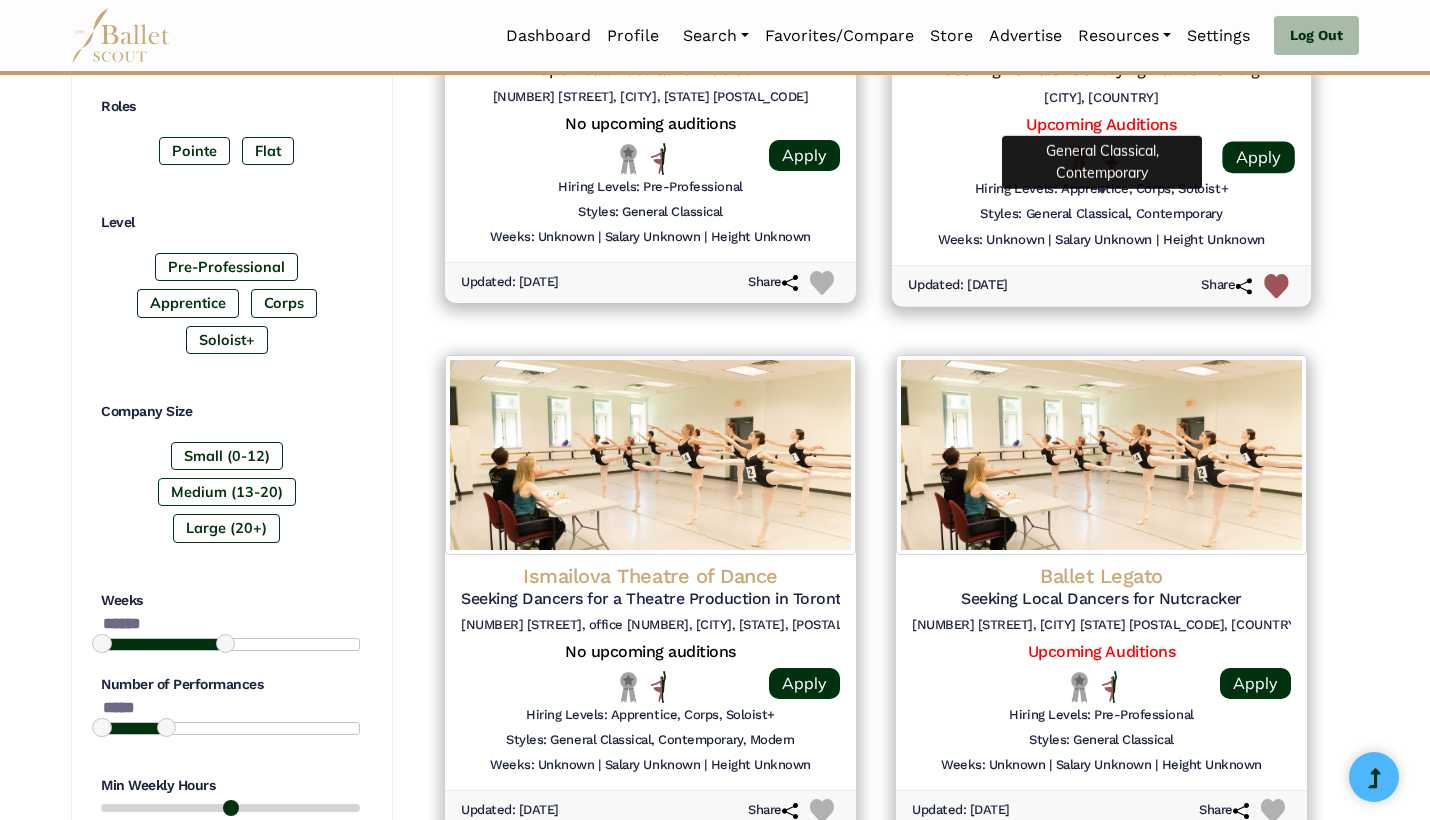 scroll, scrollTop: 1181, scrollLeft: 0, axis: vertical 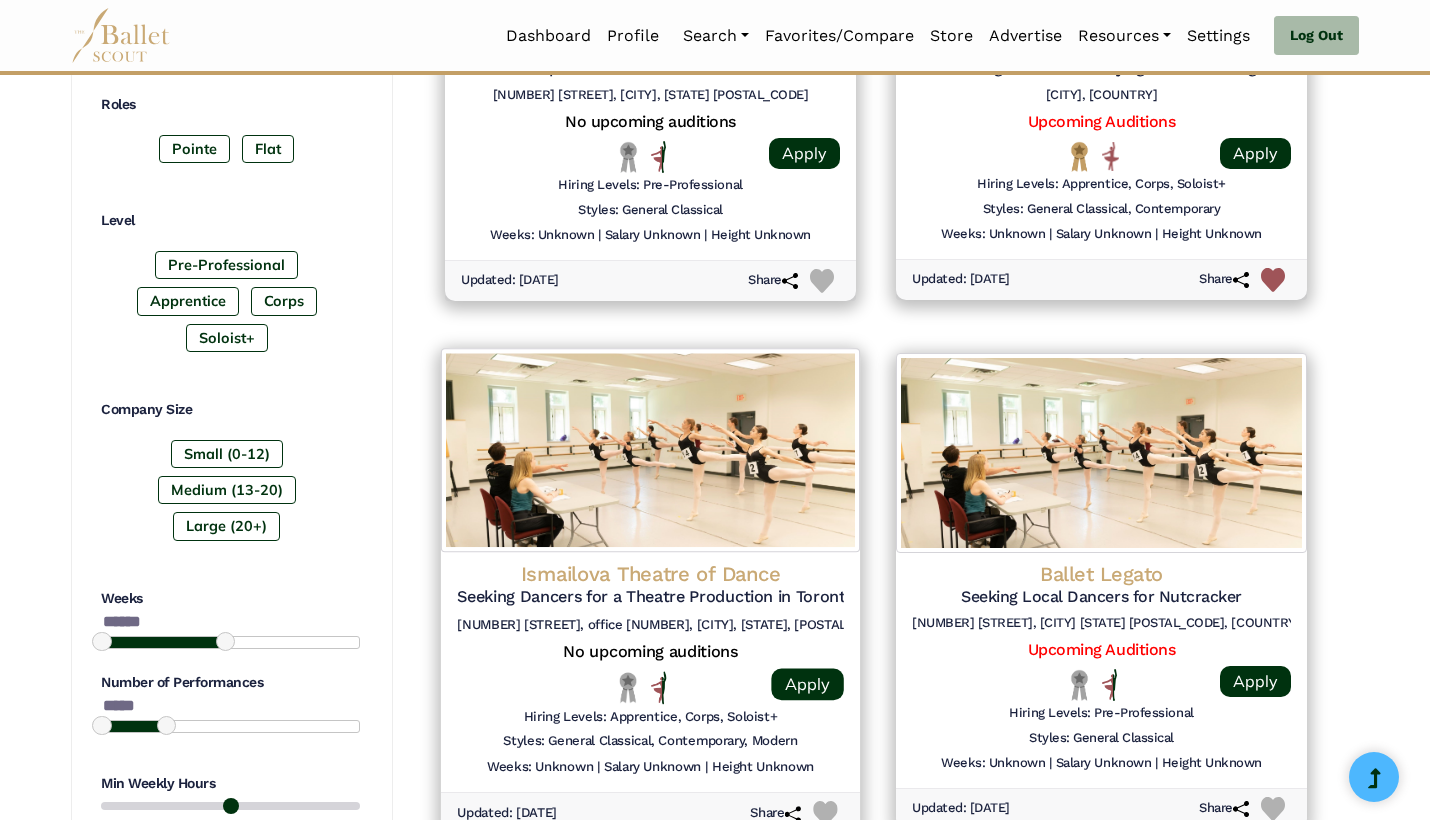 click at bounding box center [505, 687] 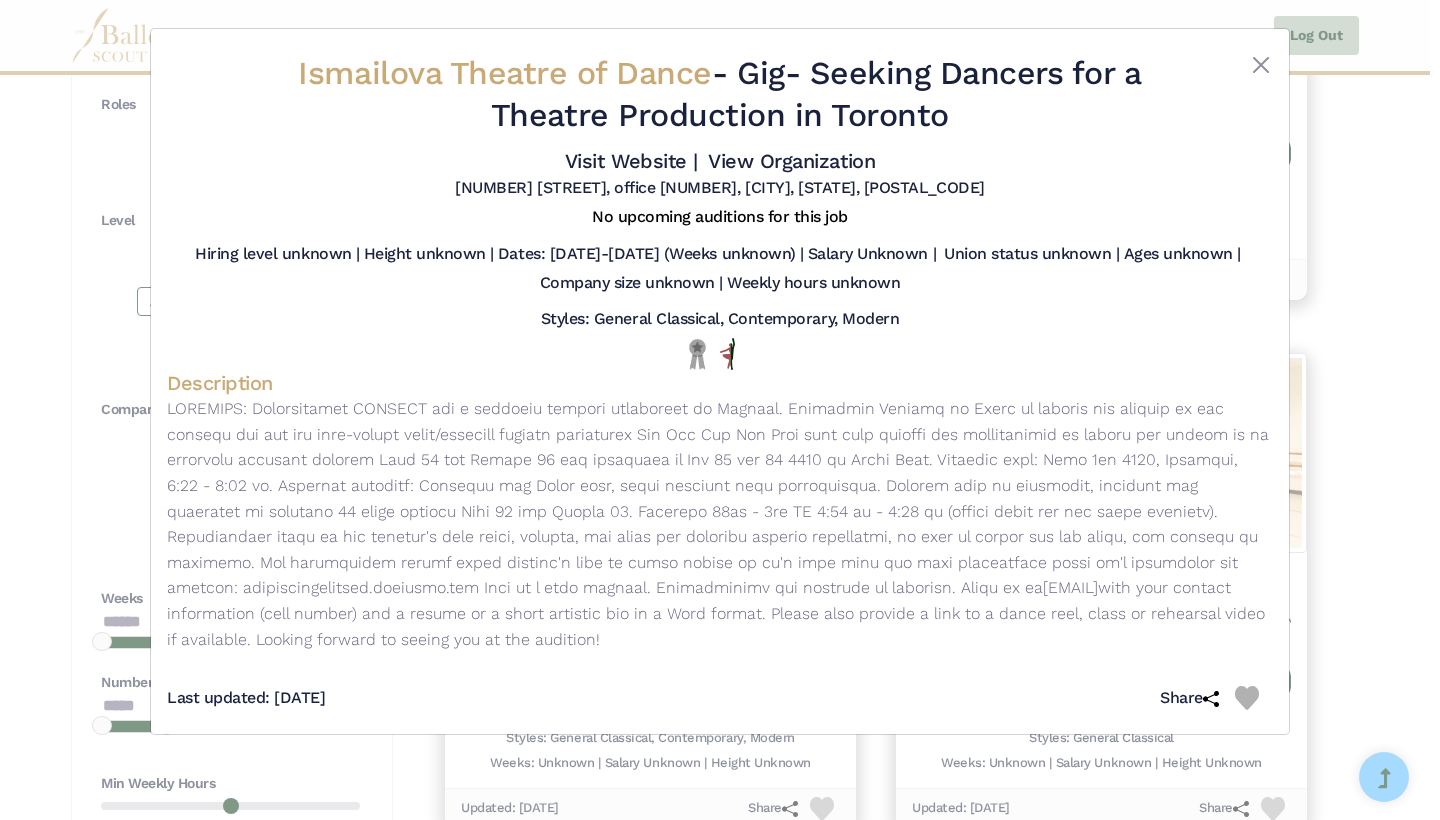 click on "Ismailova Theatre of Dance
-
Gig
- Seeking Dancers for a Theatre Production in Toronto
Visit Website |
View Organization
4544 Dufferin St, office 203, Toronto, ON, M3H5X2" at bounding box center [720, 410] 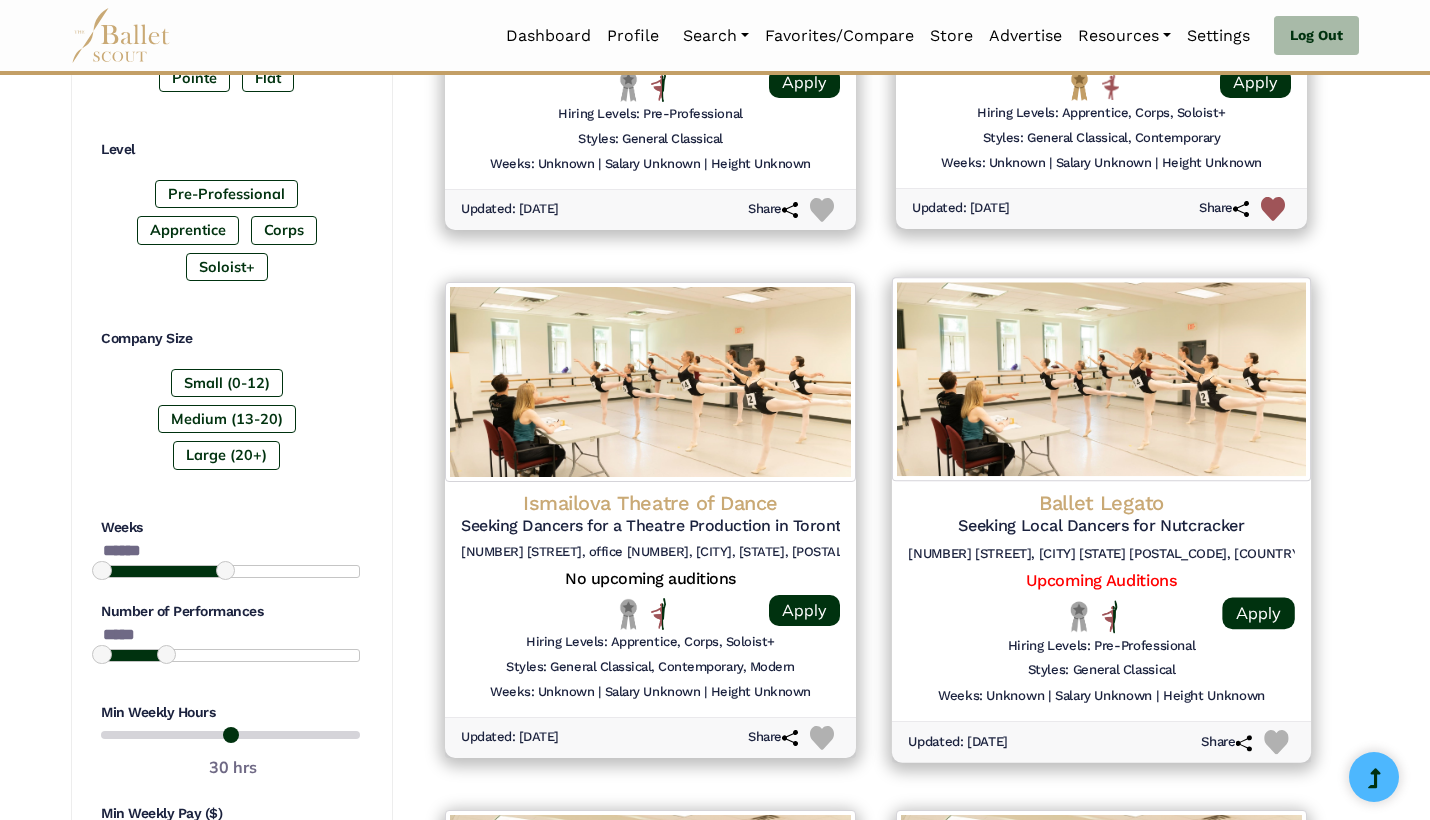 scroll, scrollTop: 1257, scrollLeft: 0, axis: vertical 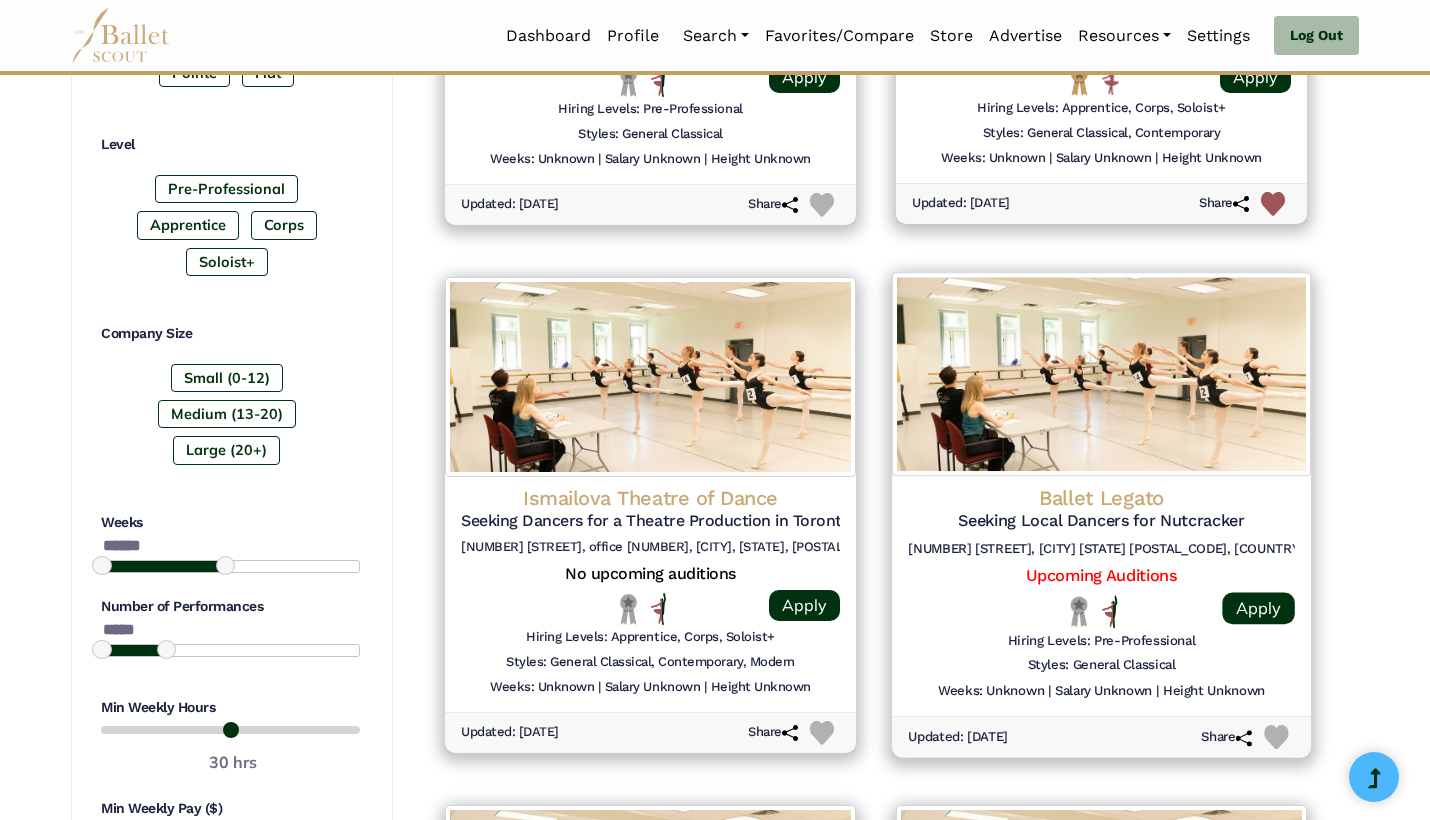 click at bounding box center (956, 611) 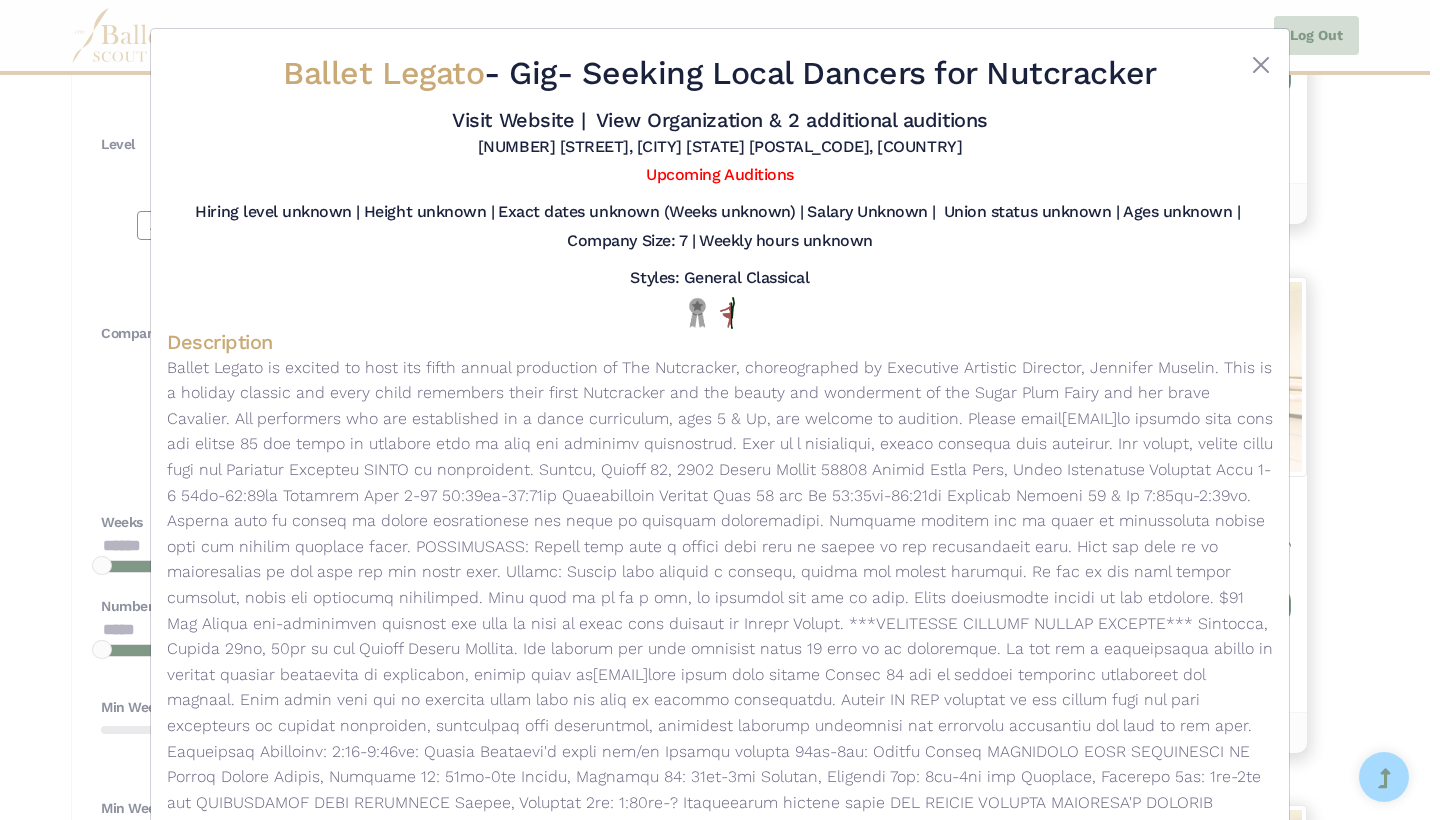 click on "Ballet Legato
-
Gig
- Seeking Local Dancers for Nutcracker
Visit Website |
View Organization
& 2 additional auditions" at bounding box center (720, 410) 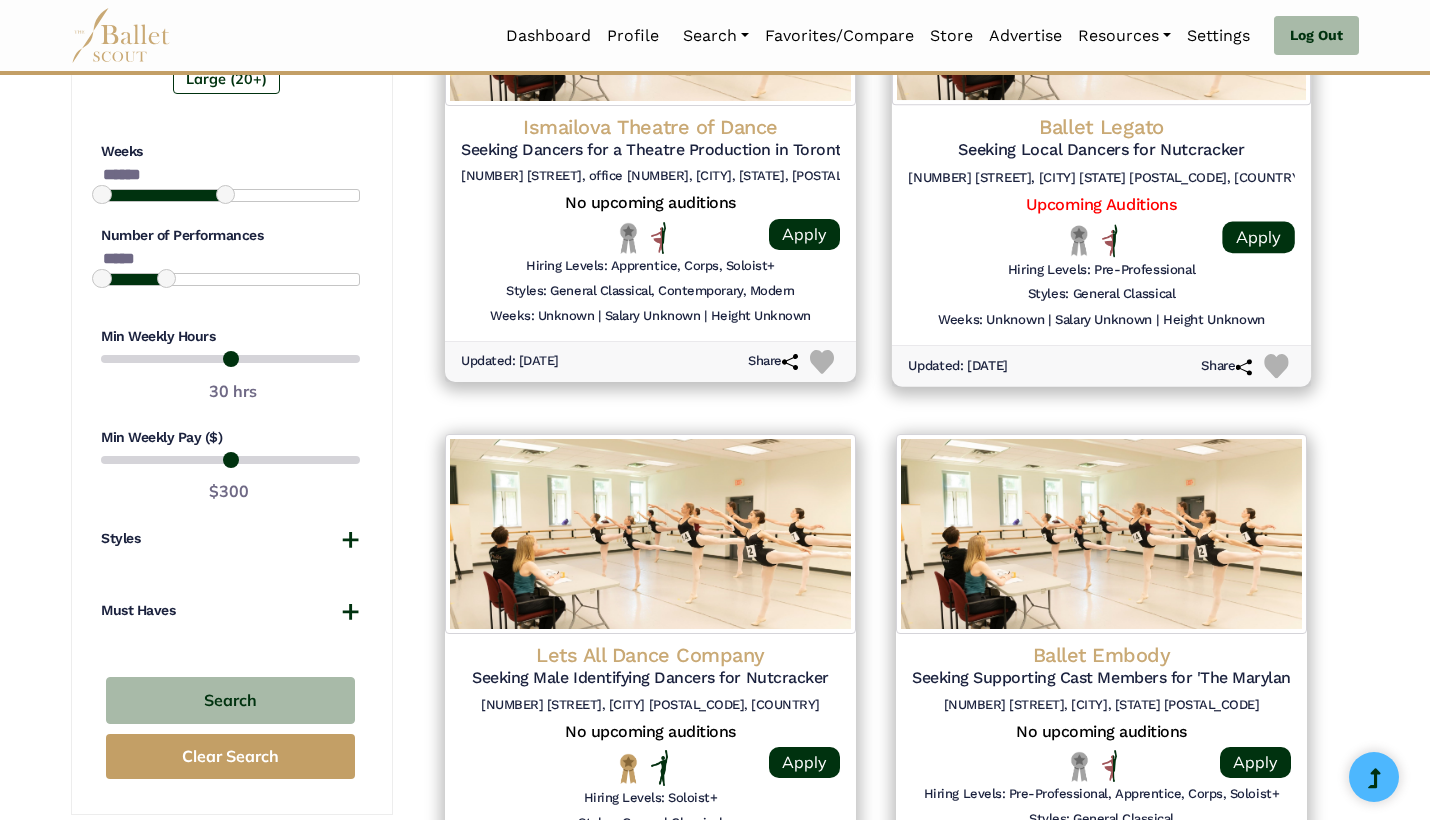 scroll, scrollTop: 1690, scrollLeft: 0, axis: vertical 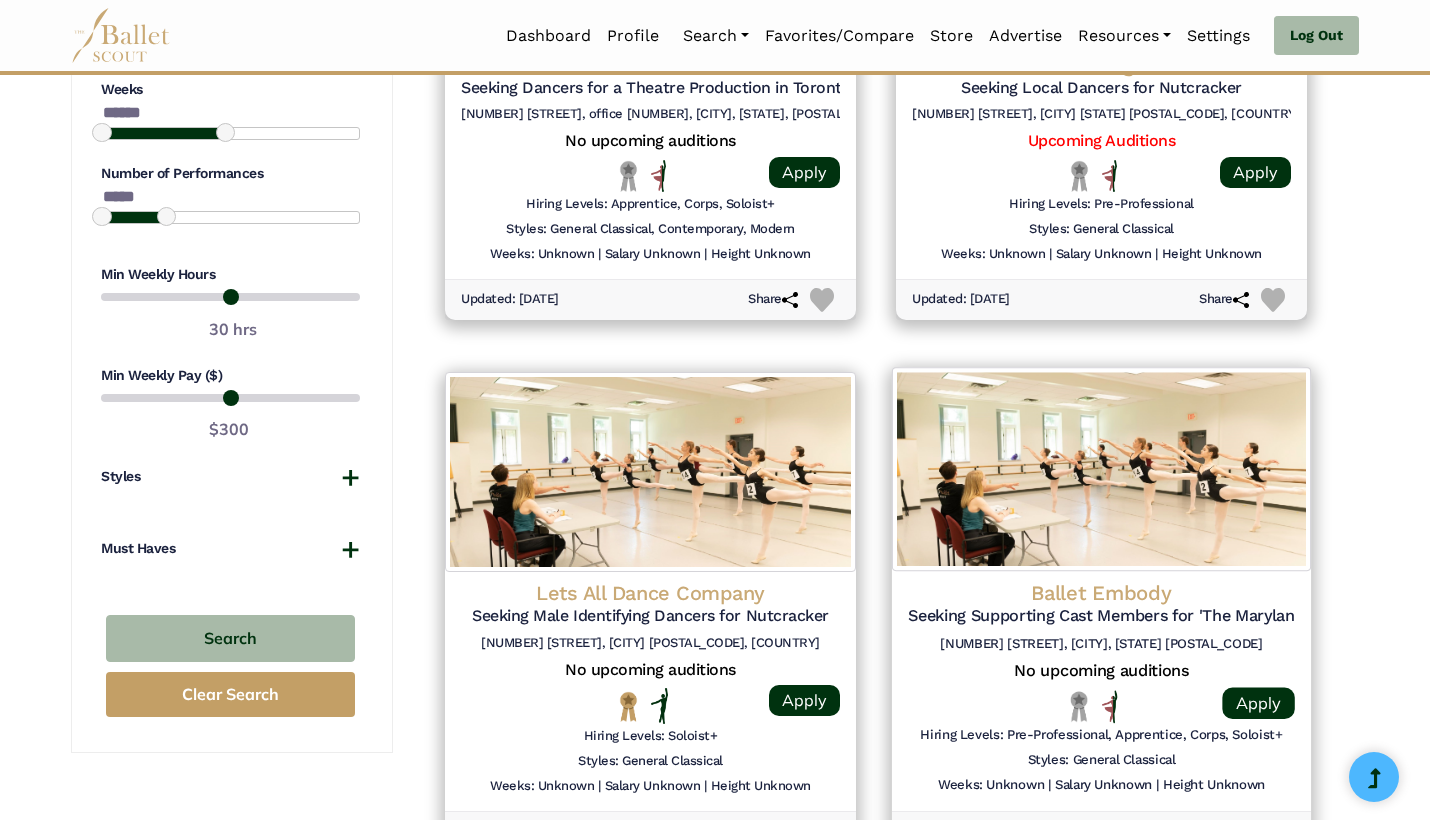 click at bounding box center (956, 706) 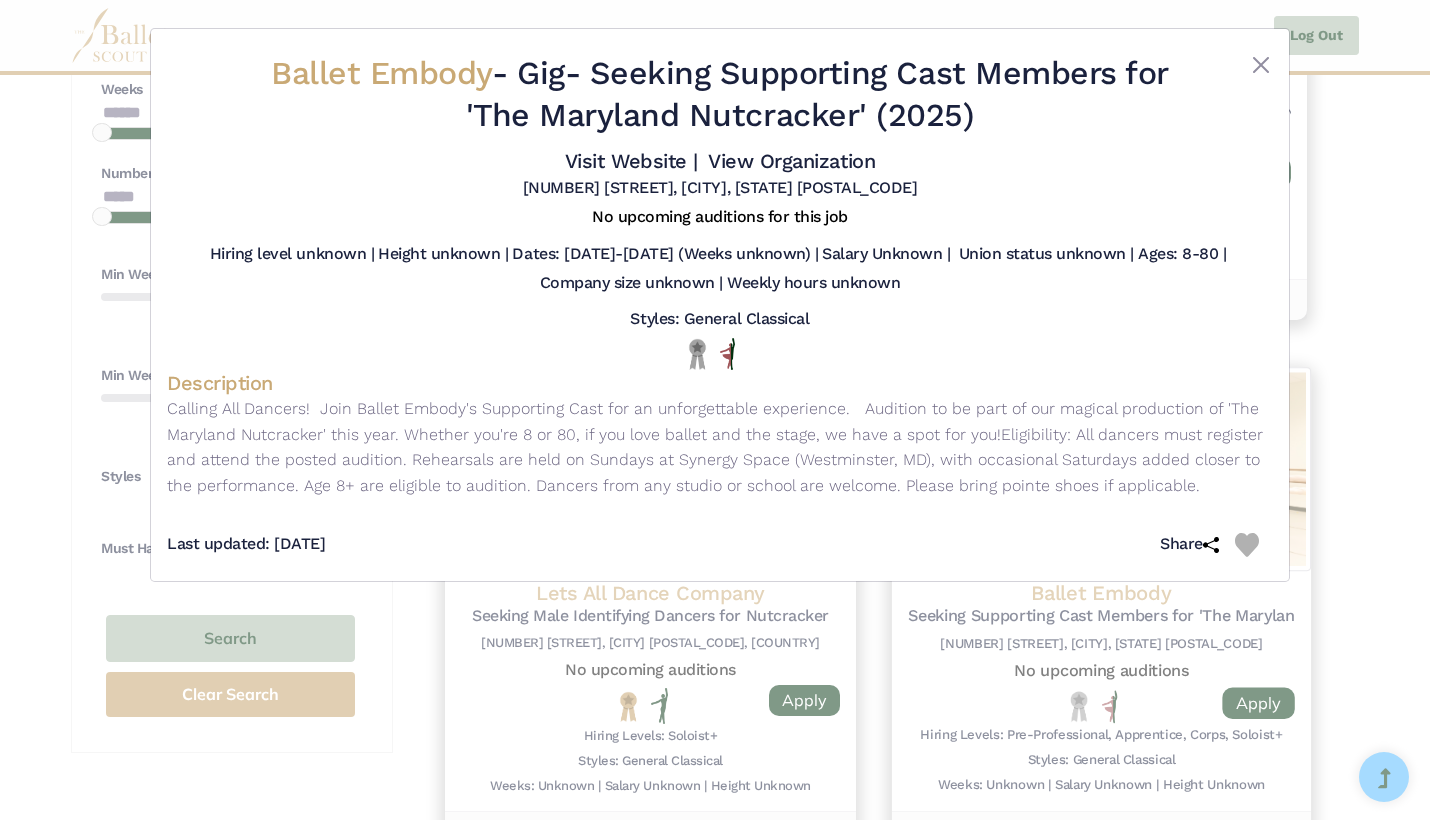 click on "Ballet Embody
-
Gig
- Seeking Supporting Cast Members for 'The Maryland Nutcracker' (2025)
Visit Website |
View Organization
400 N Center St, Westminster, MD 21157" at bounding box center [720, 410] 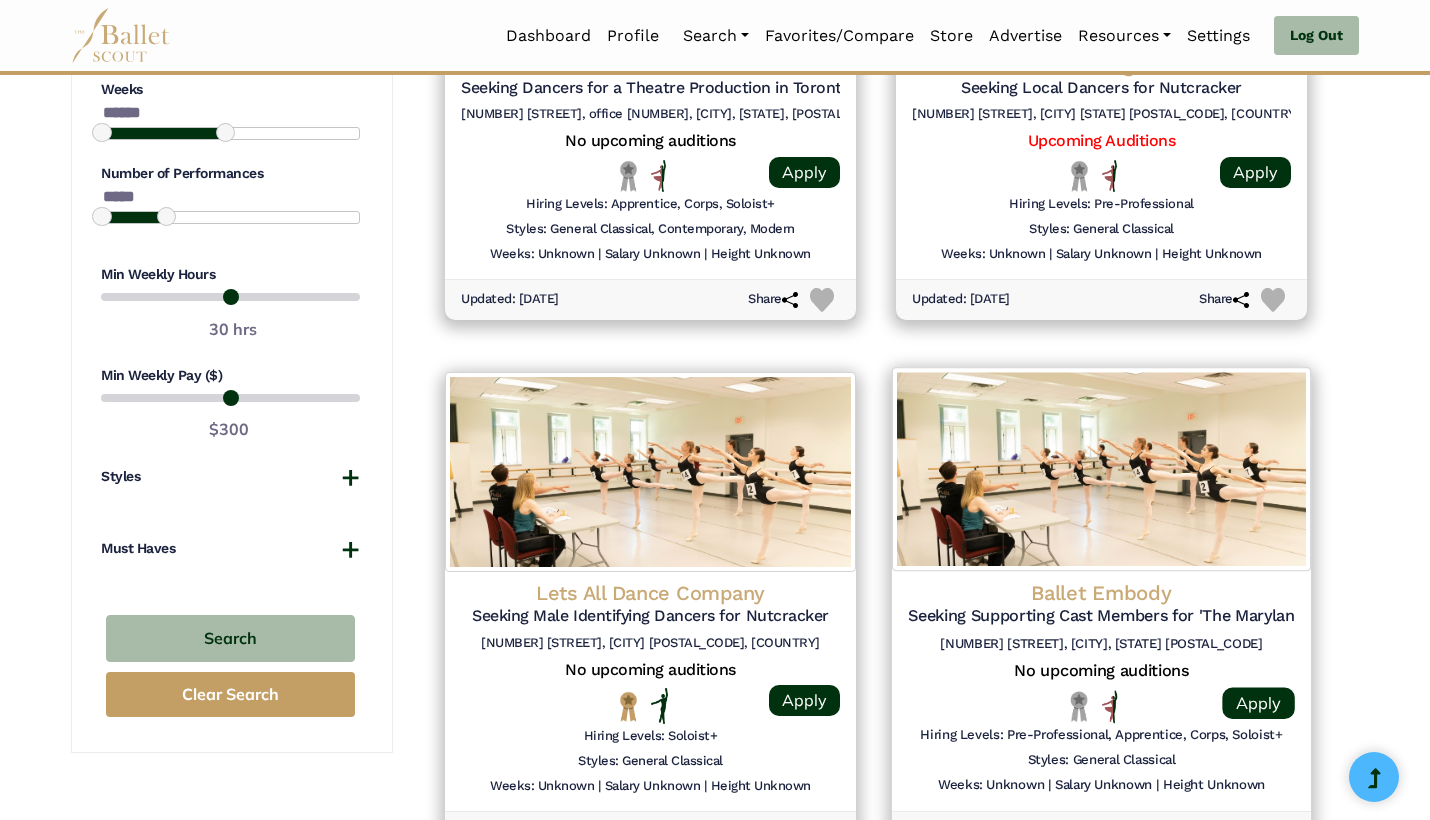 click at bounding box center (956, 706) 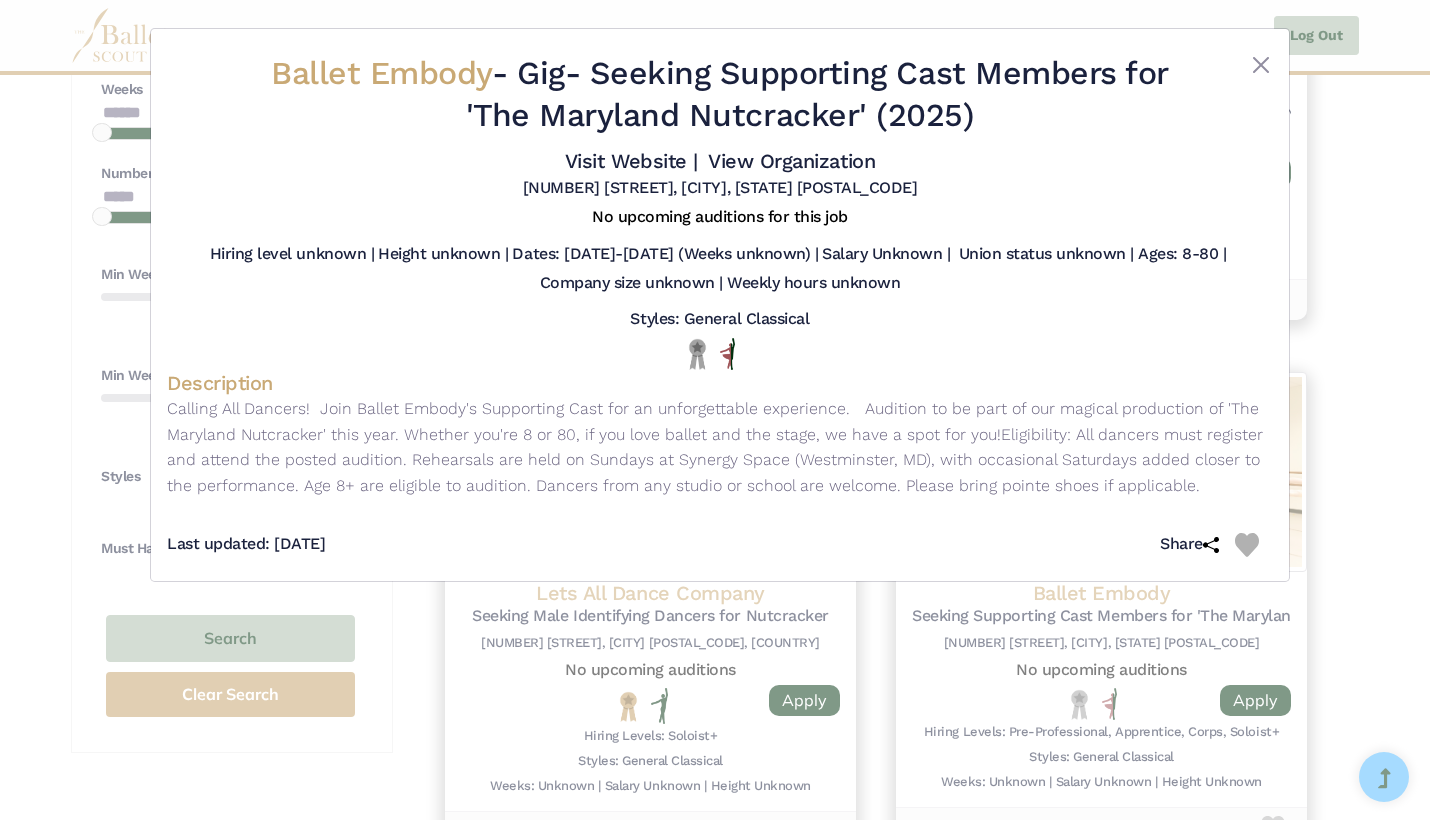 click on "Ballet Embody
-
Gig
- Seeking Supporting Cast Members for 'The Maryland Nutcracker' (2025)
Visit Website |
View Organization
400 N Center St, Westminster, MD 21157" at bounding box center (720, 410) 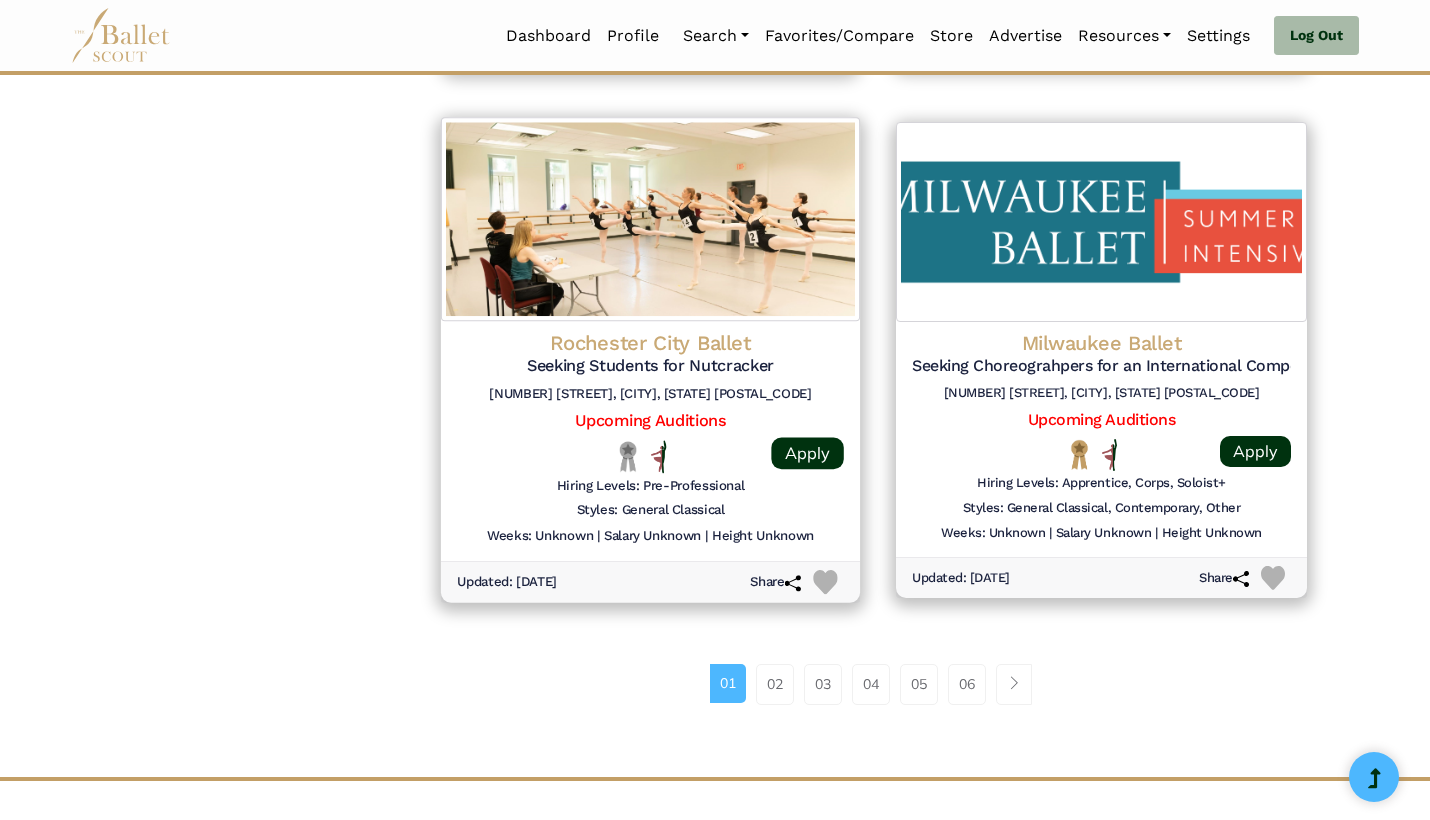 scroll, scrollTop: 2474, scrollLeft: 0, axis: vertical 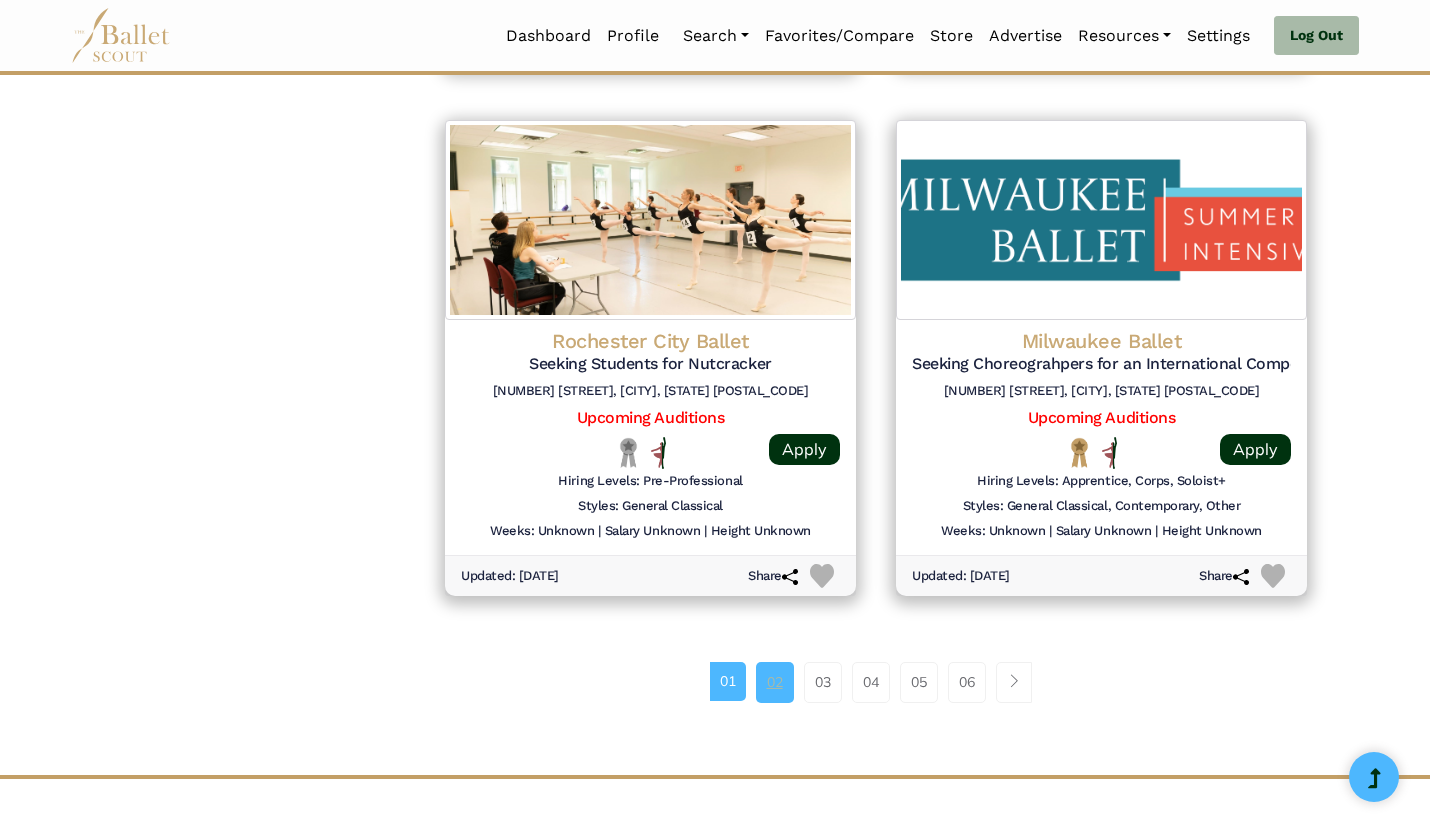 click on "02" at bounding box center (775, 682) 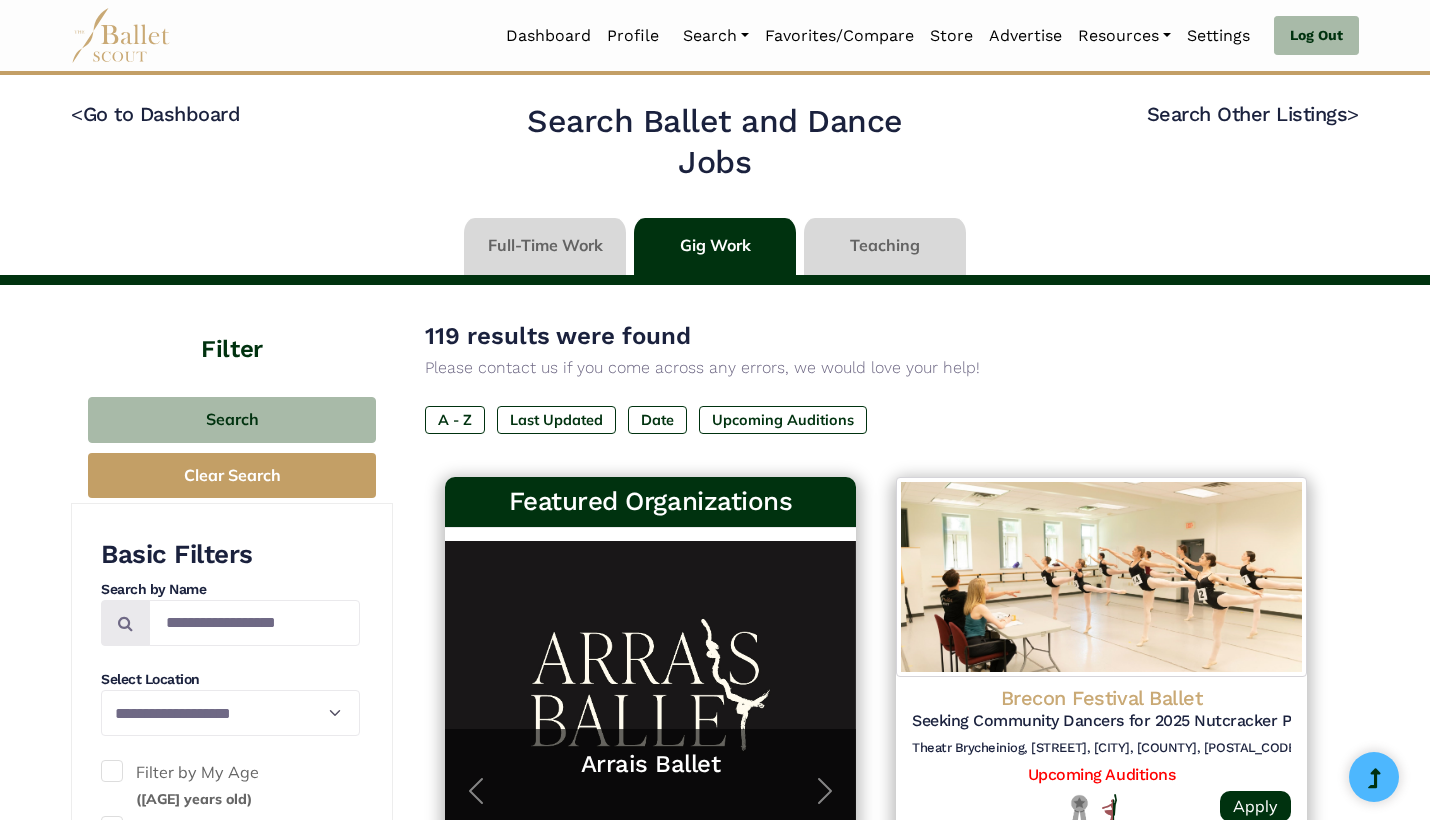 scroll, scrollTop: 0, scrollLeft: 0, axis: both 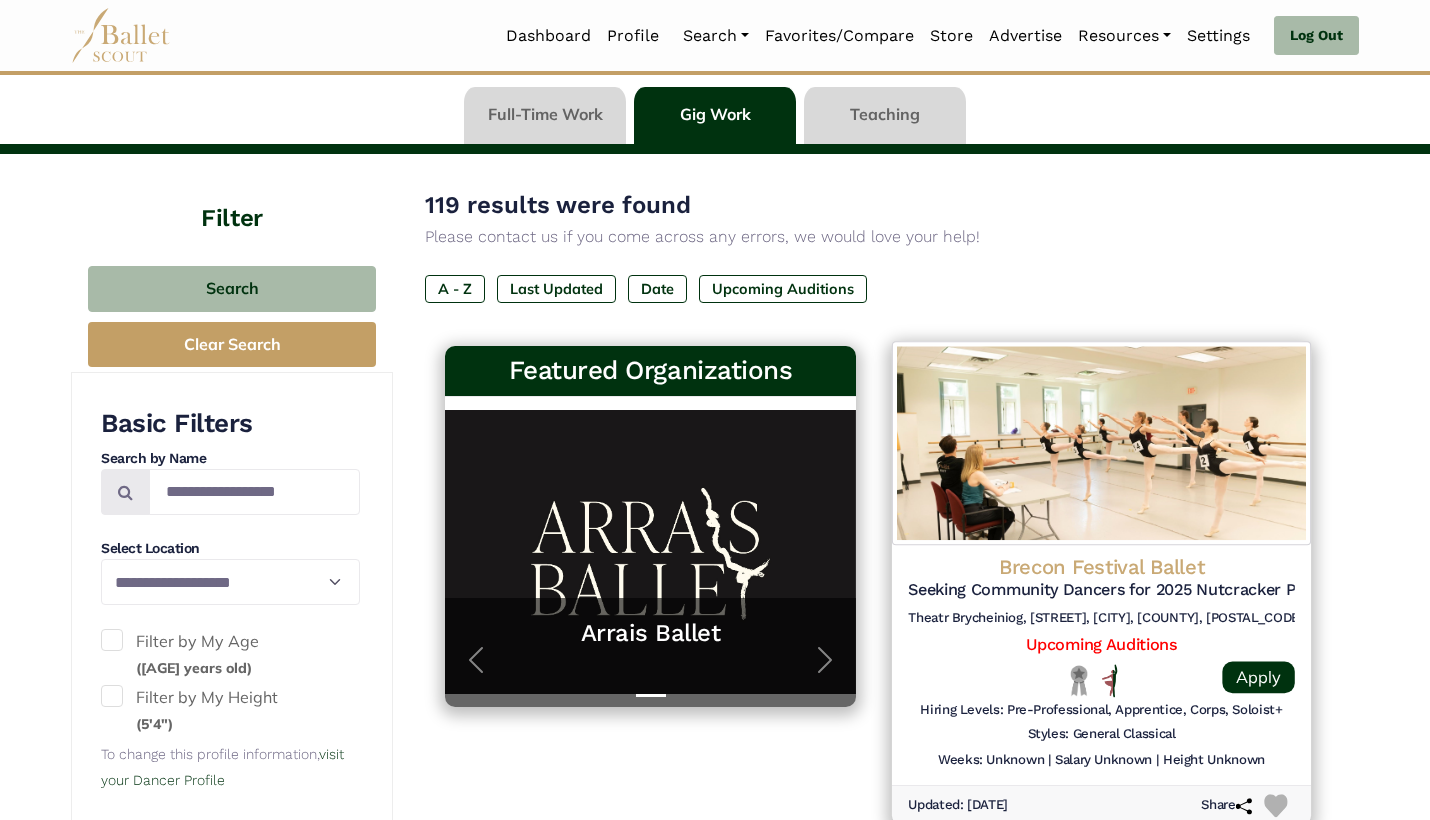 click at bounding box center (956, 680) 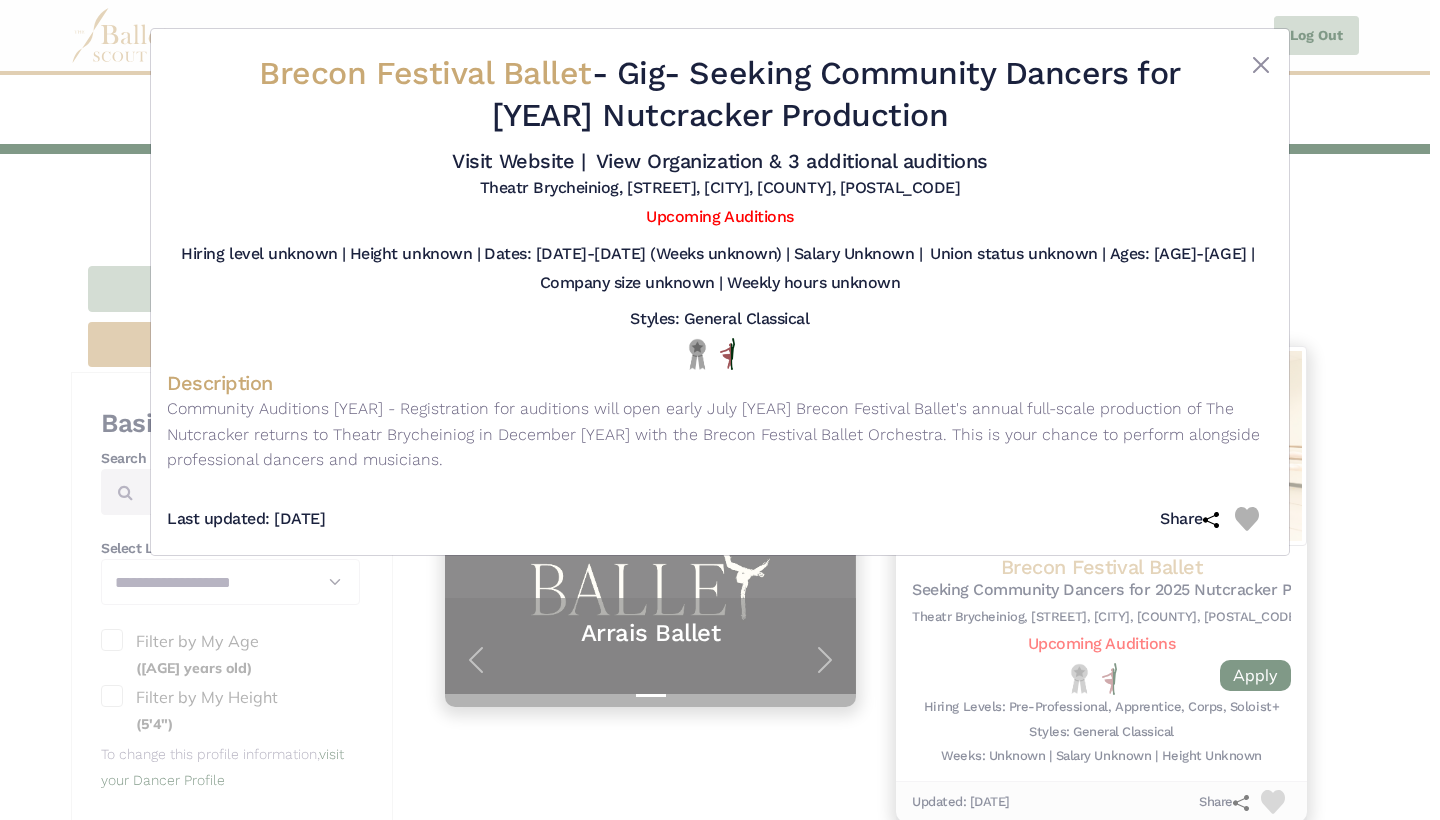 click on "Brecon Festival Ballet
-
Gig
- Seeking Community Dancers for [YEAR] Nutcracker Production
Visit Website |
View Organization
& 3 additional auditions" at bounding box center [720, 410] 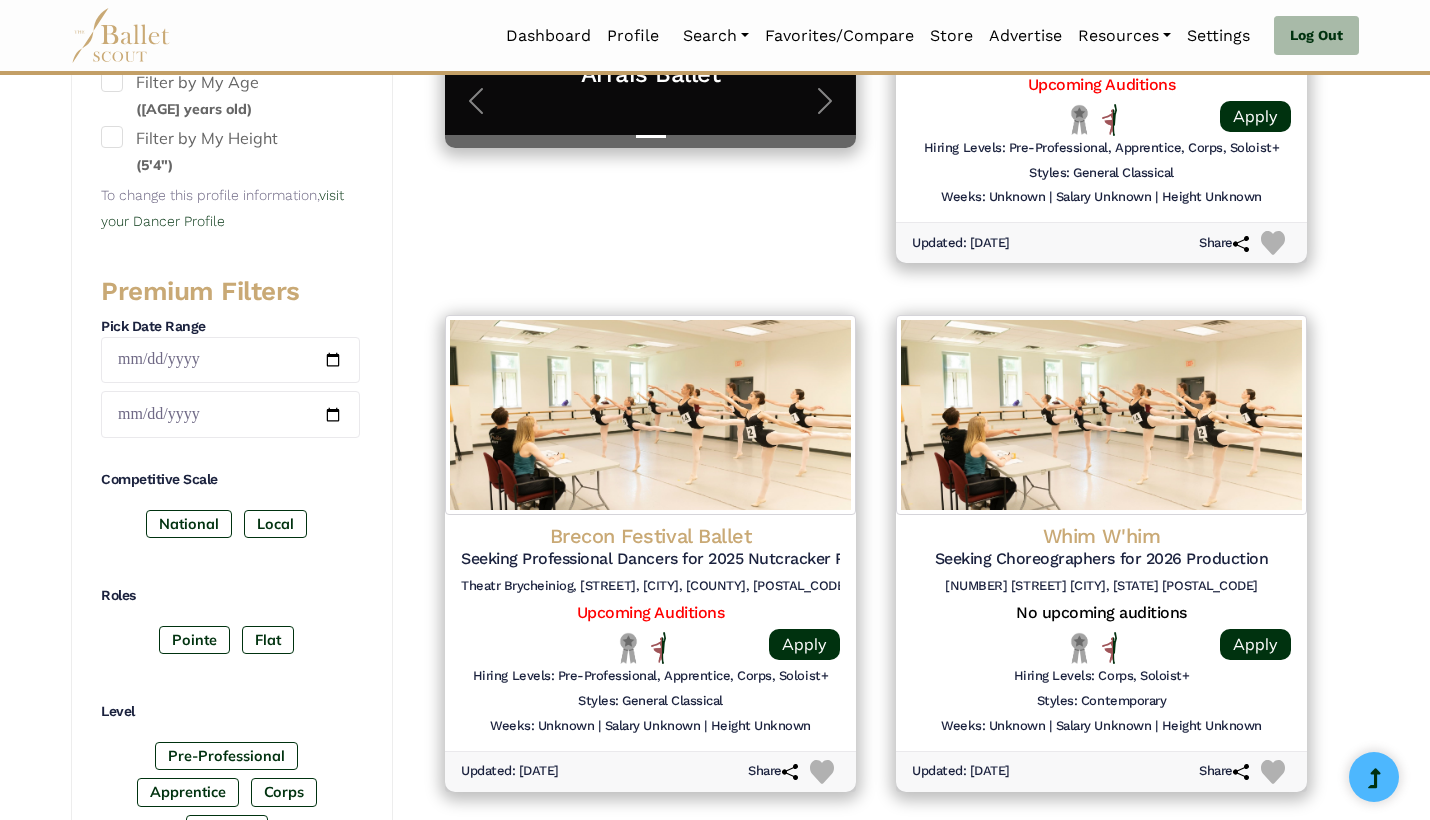 scroll, scrollTop: 693, scrollLeft: 0, axis: vertical 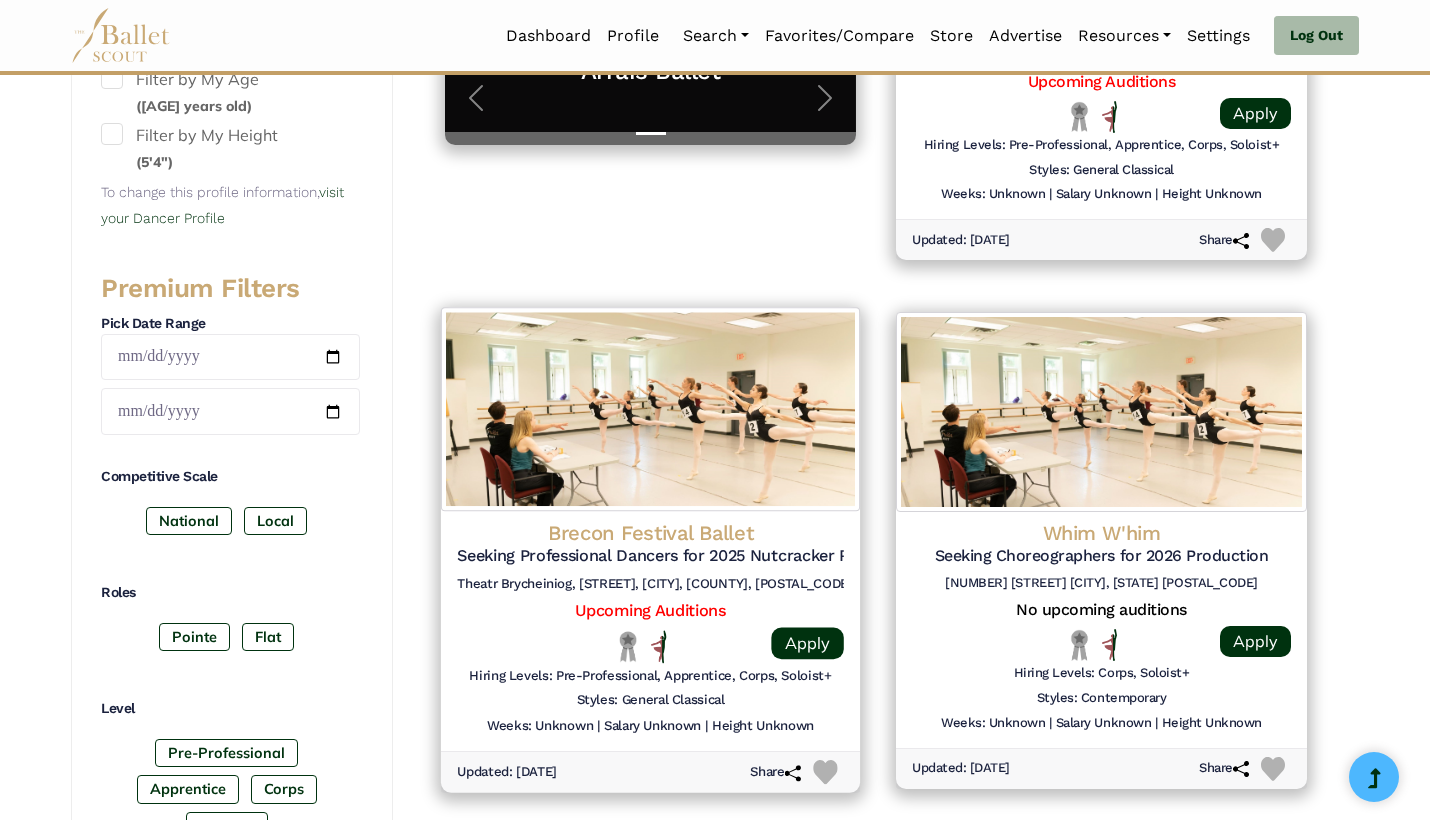 click at bounding box center (505, 646) 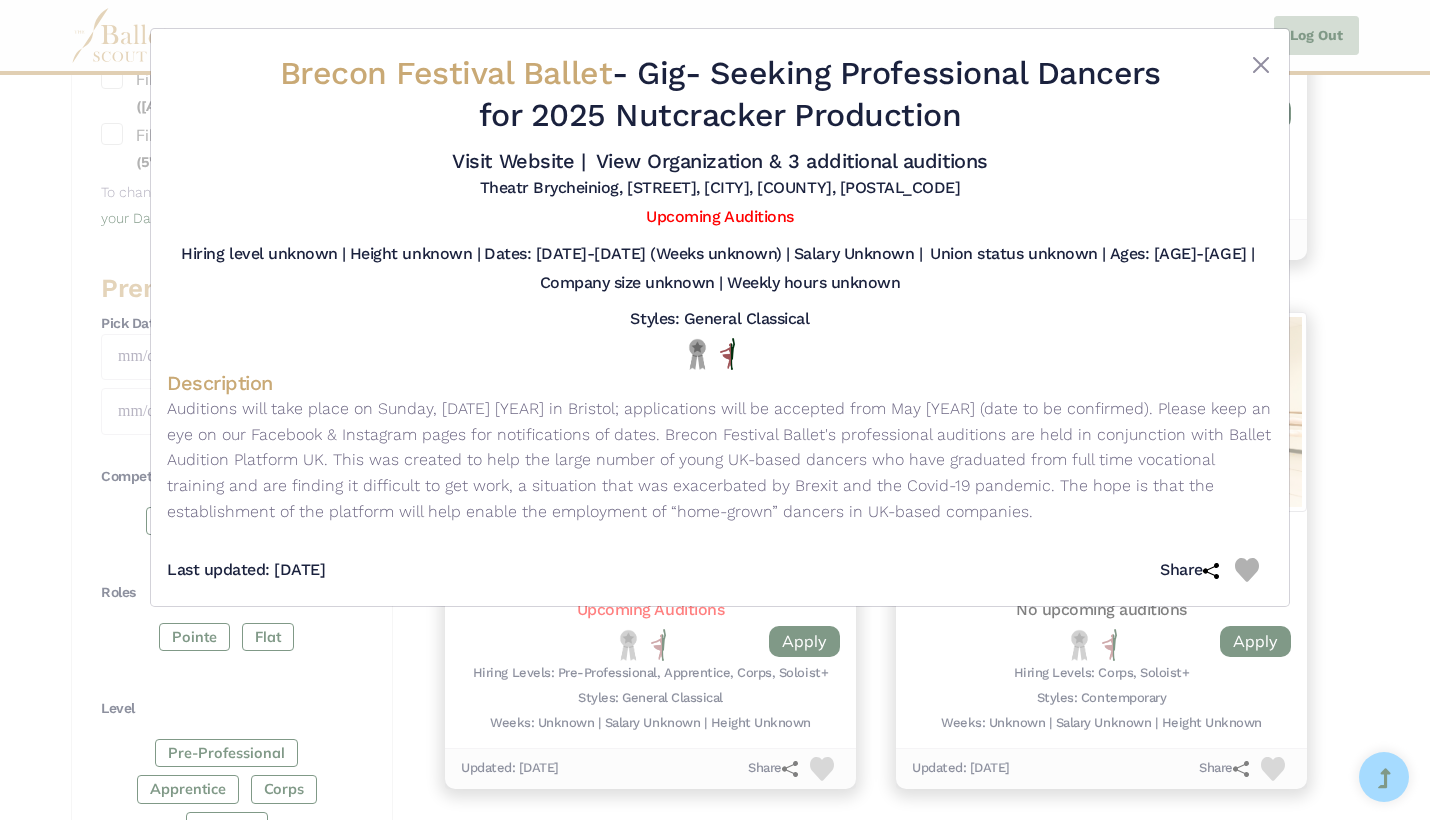 click on "Brecon Festival Ballet
-
Gig
- Seeking Professional Dancers for [YEAR] Nutcracker Production
Visit Website |
View Organization
& 3 additional auditions" at bounding box center [720, 410] 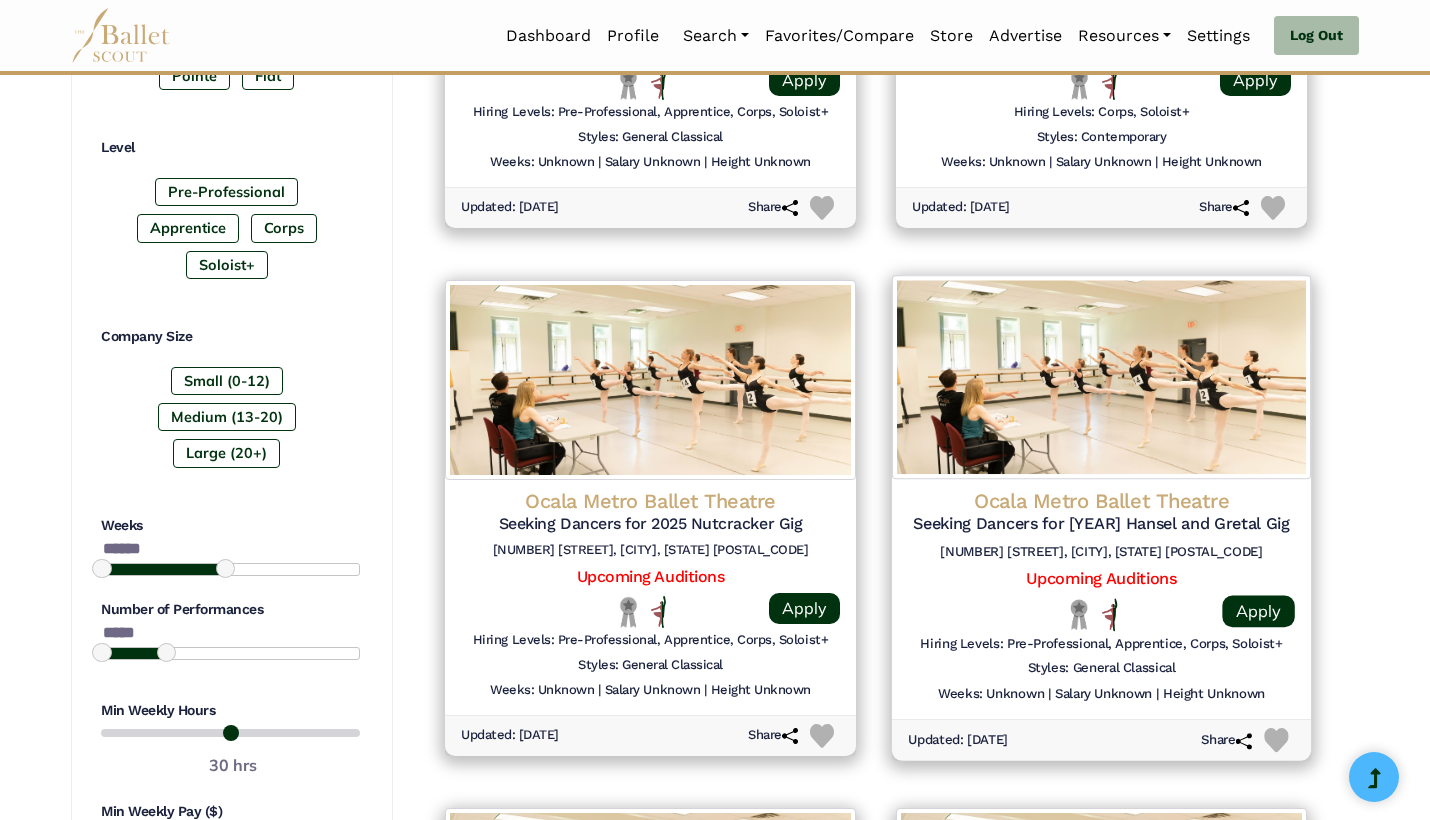 scroll, scrollTop: 1249, scrollLeft: 0, axis: vertical 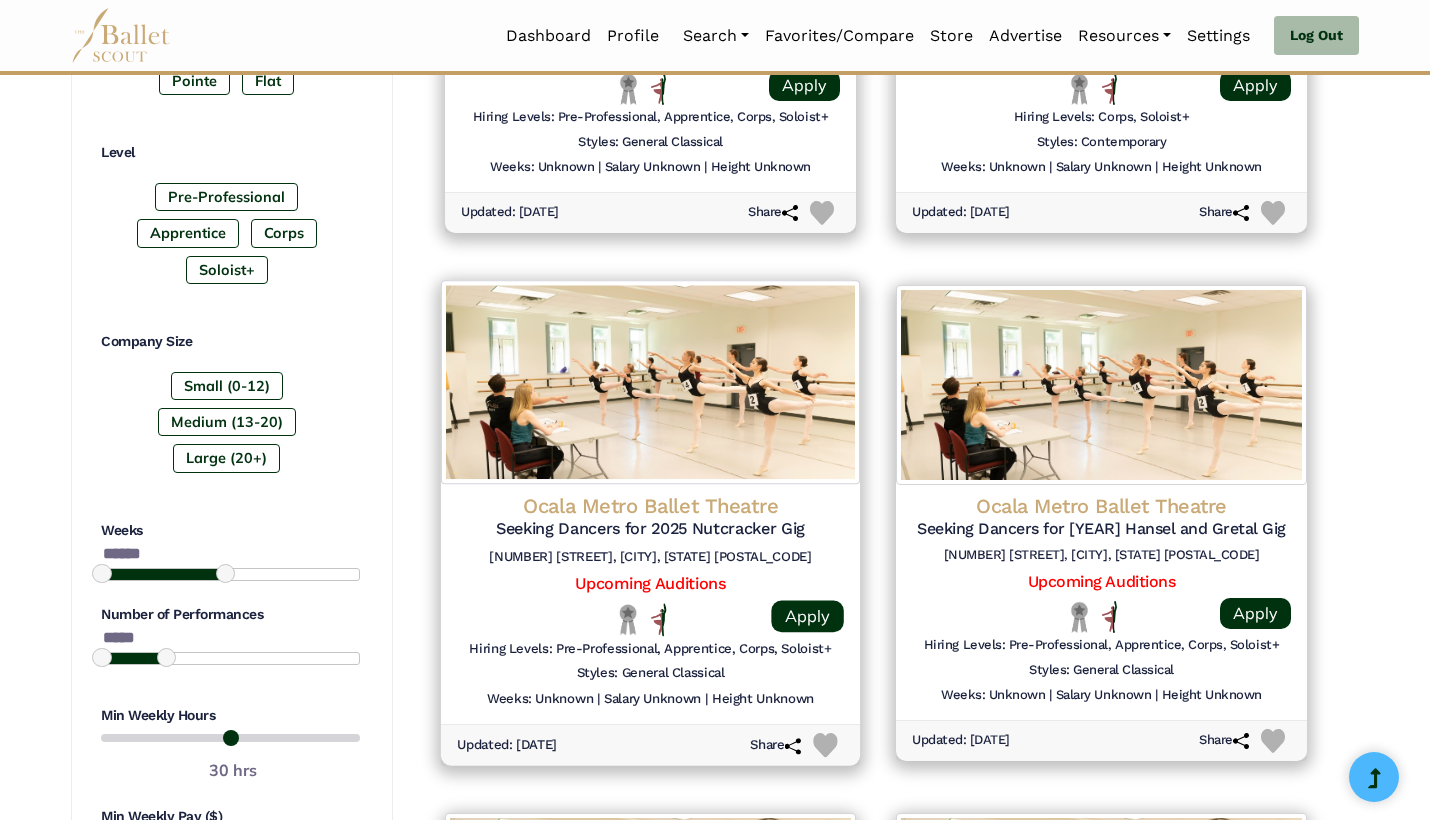 click on "Share" at bounding box center [796, 745] 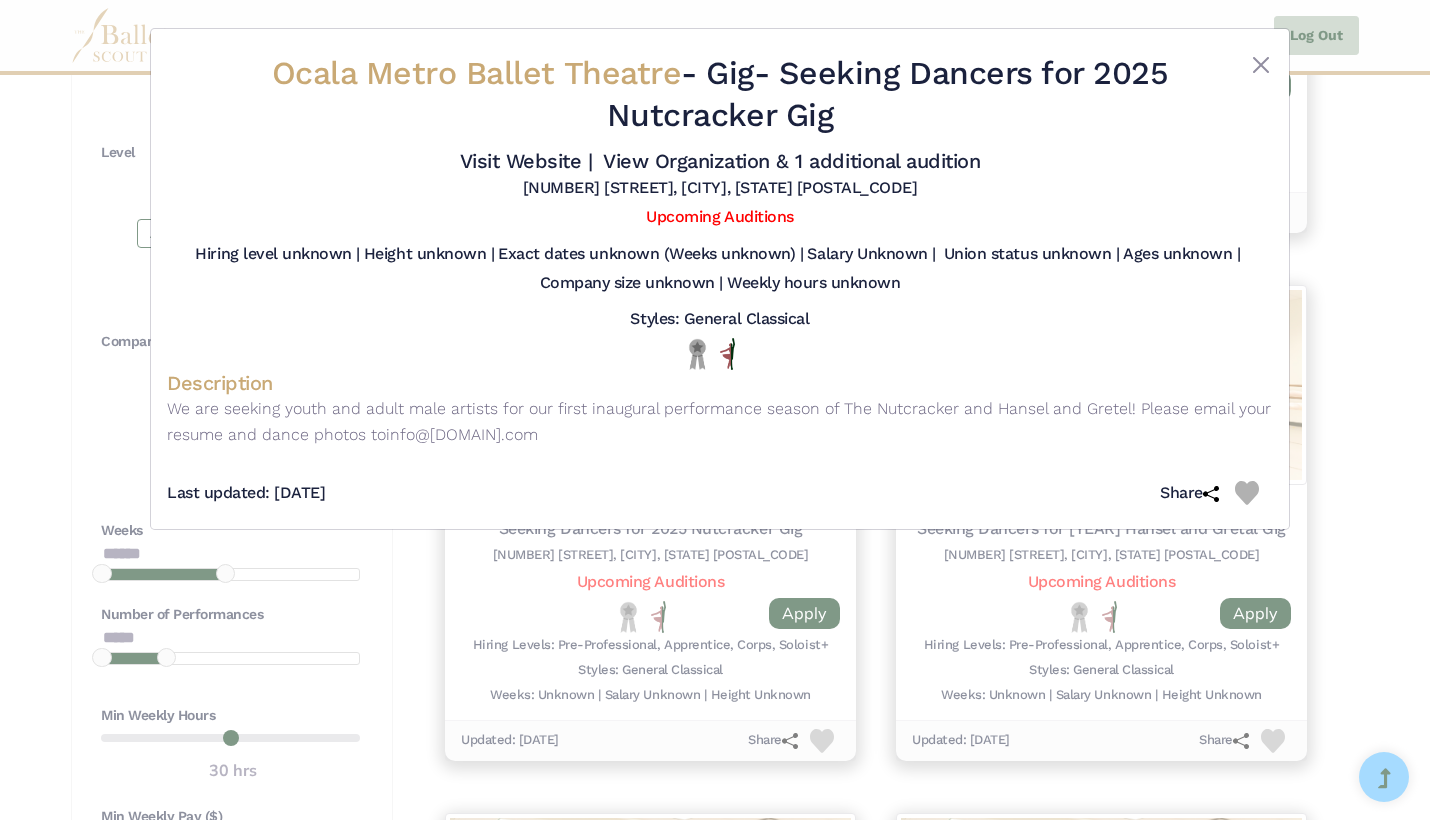 click on "Ocala Metro Ballet Theatre
-
Gig
- Seeking Dancers for [YEAR] Nutcracker Gig
Visit Website |
View Organization
& 1 additional audition" at bounding box center (720, 410) 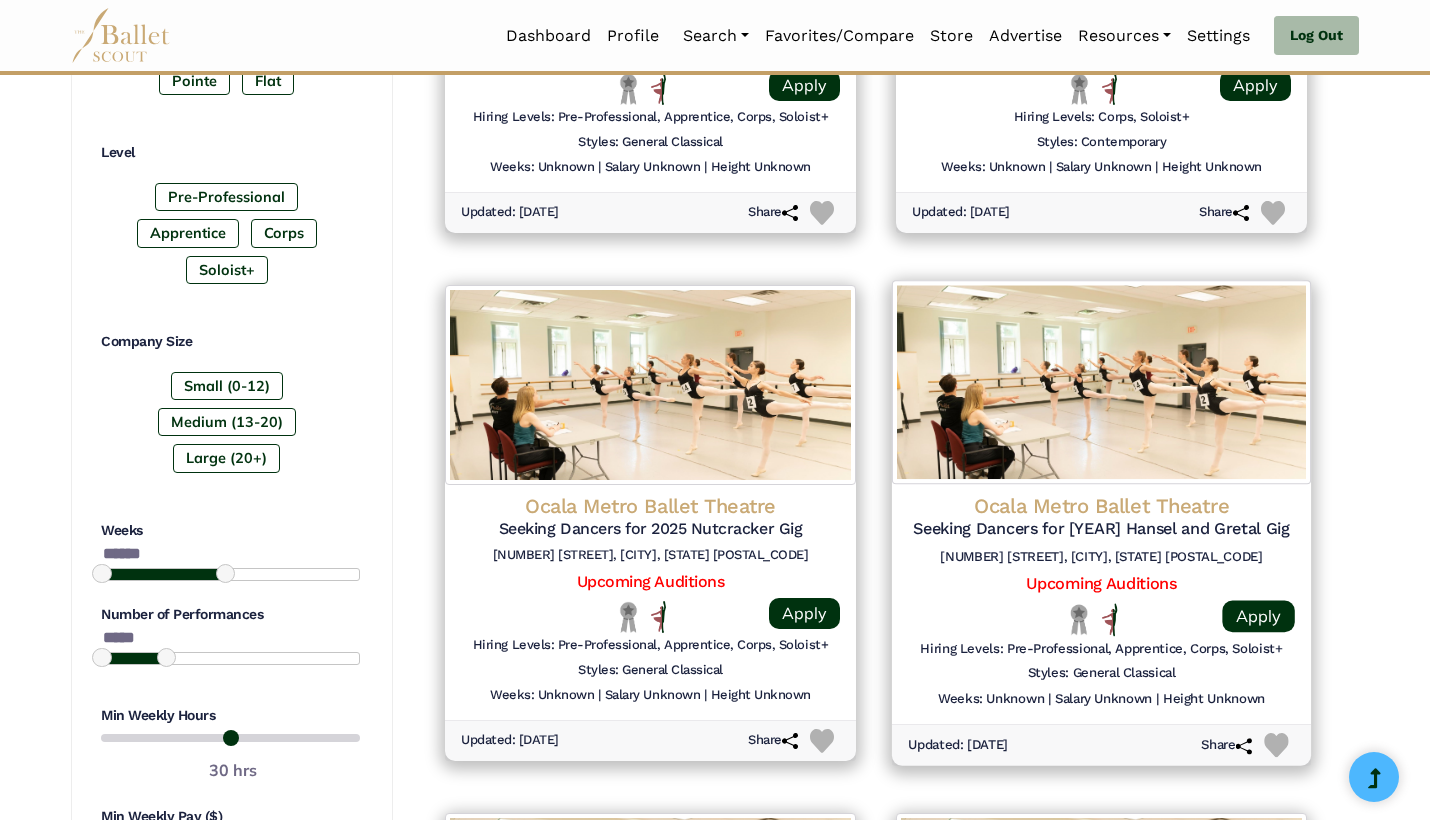 click at bounding box center [1101, 382] 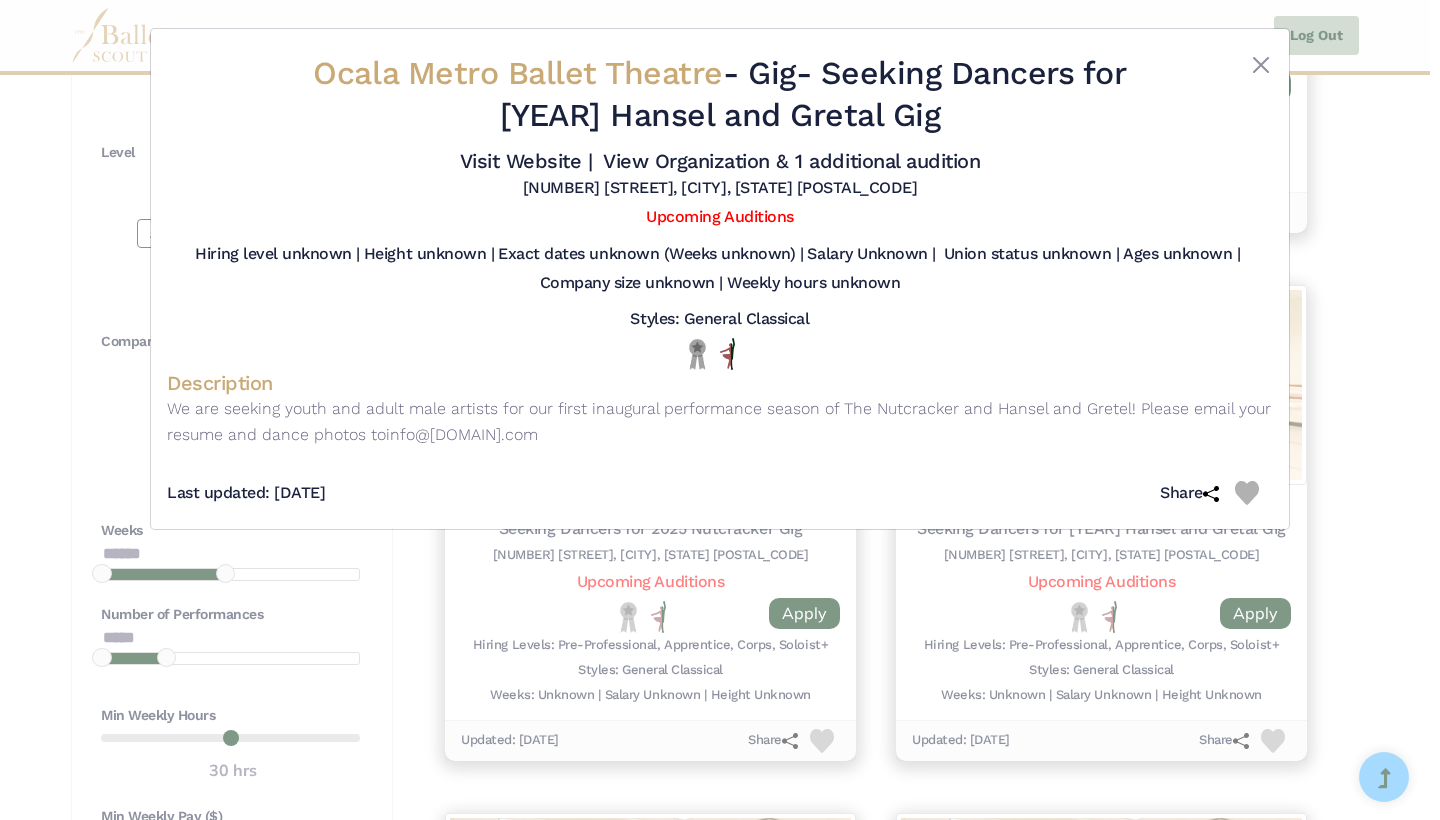 click on "Ocala Metro Ballet Theatre
-
Gig
- Seeking Dancers for [YEAR] Hansel and Gretal Gig
Visit Website |
View Organization
& 1 additional audition" at bounding box center [720, 410] 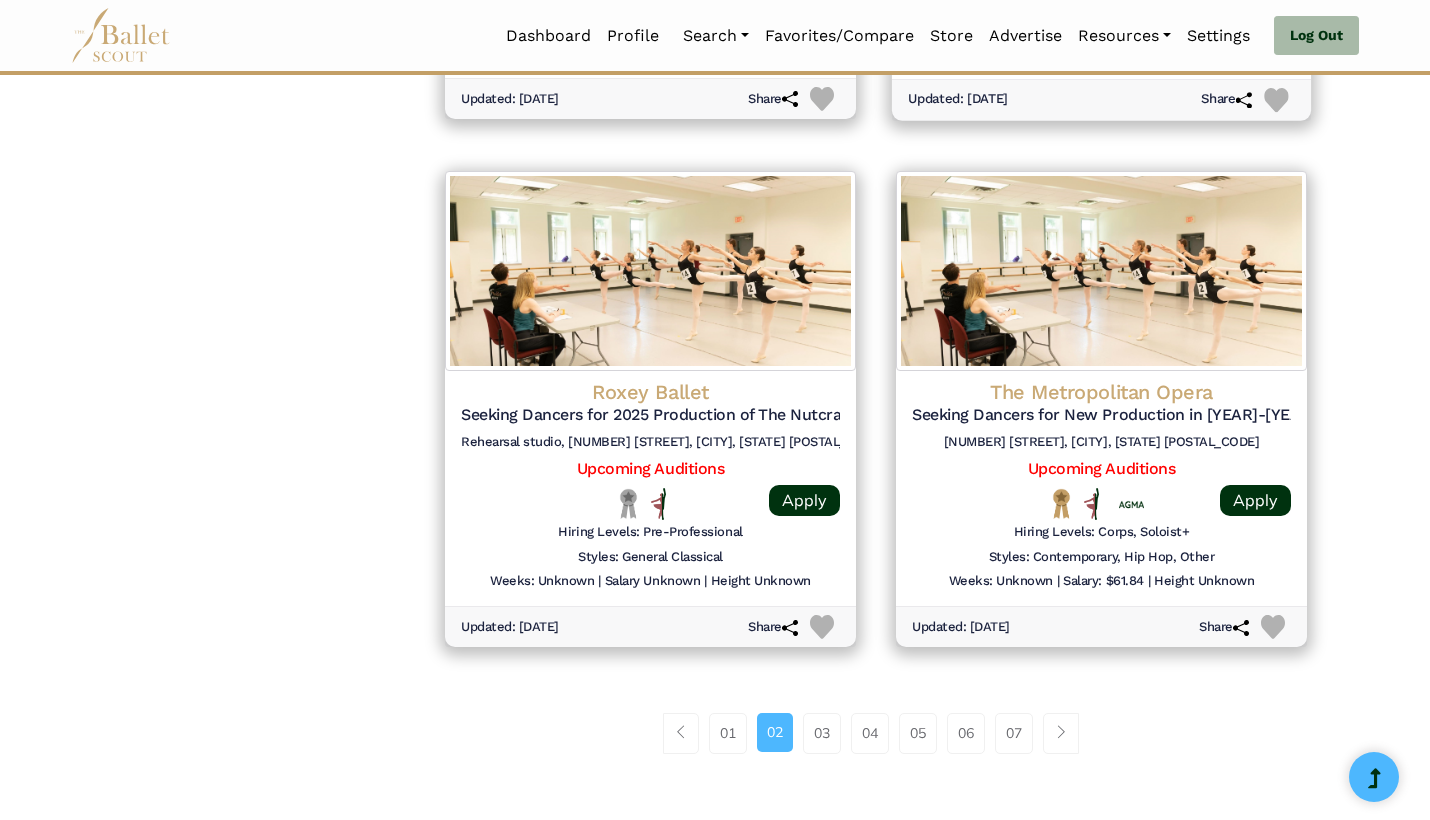 scroll, scrollTop: 2422, scrollLeft: 0, axis: vertical 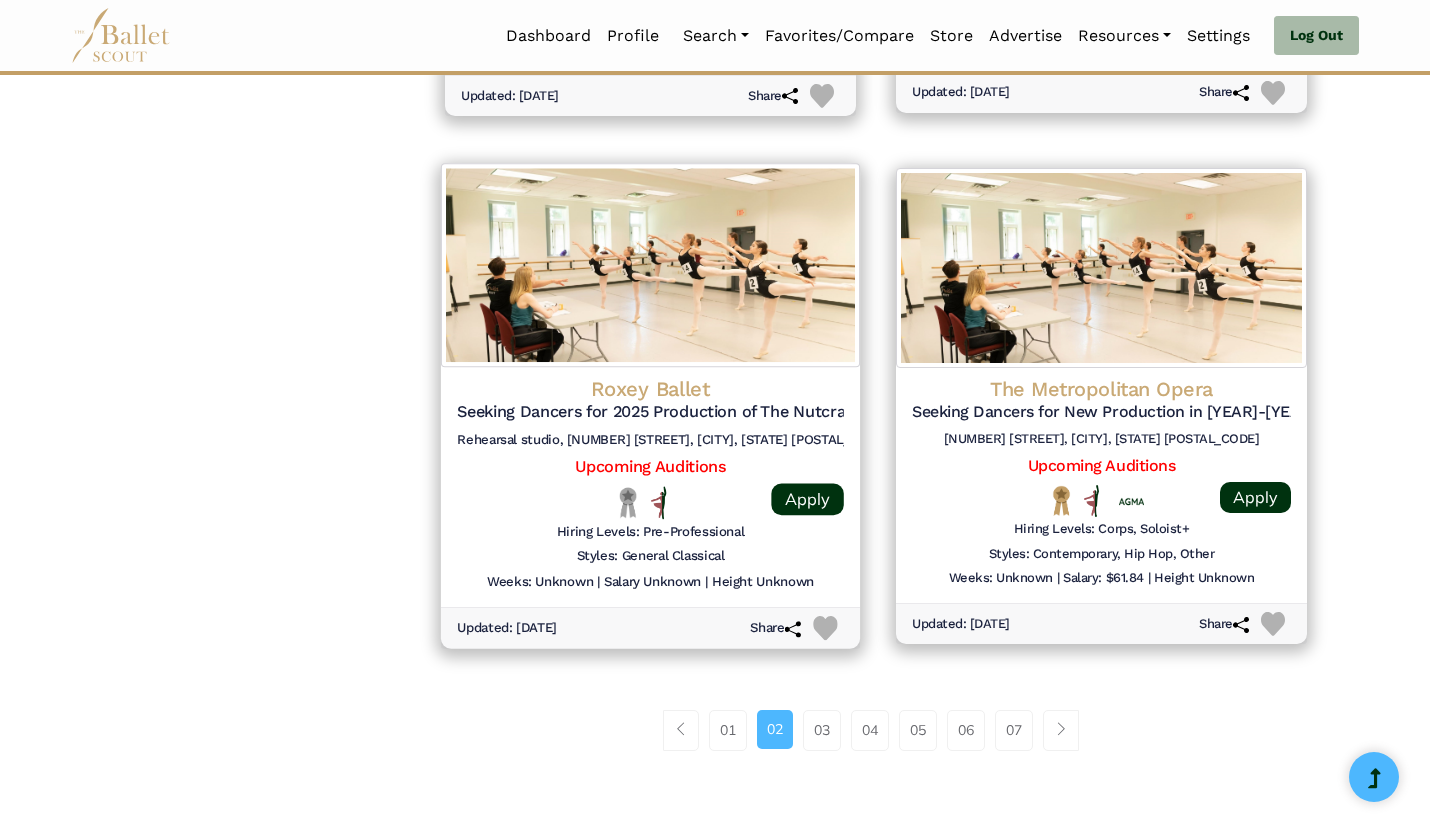 click on "Roxey Ballet" at bounding box center [1101, -1724] 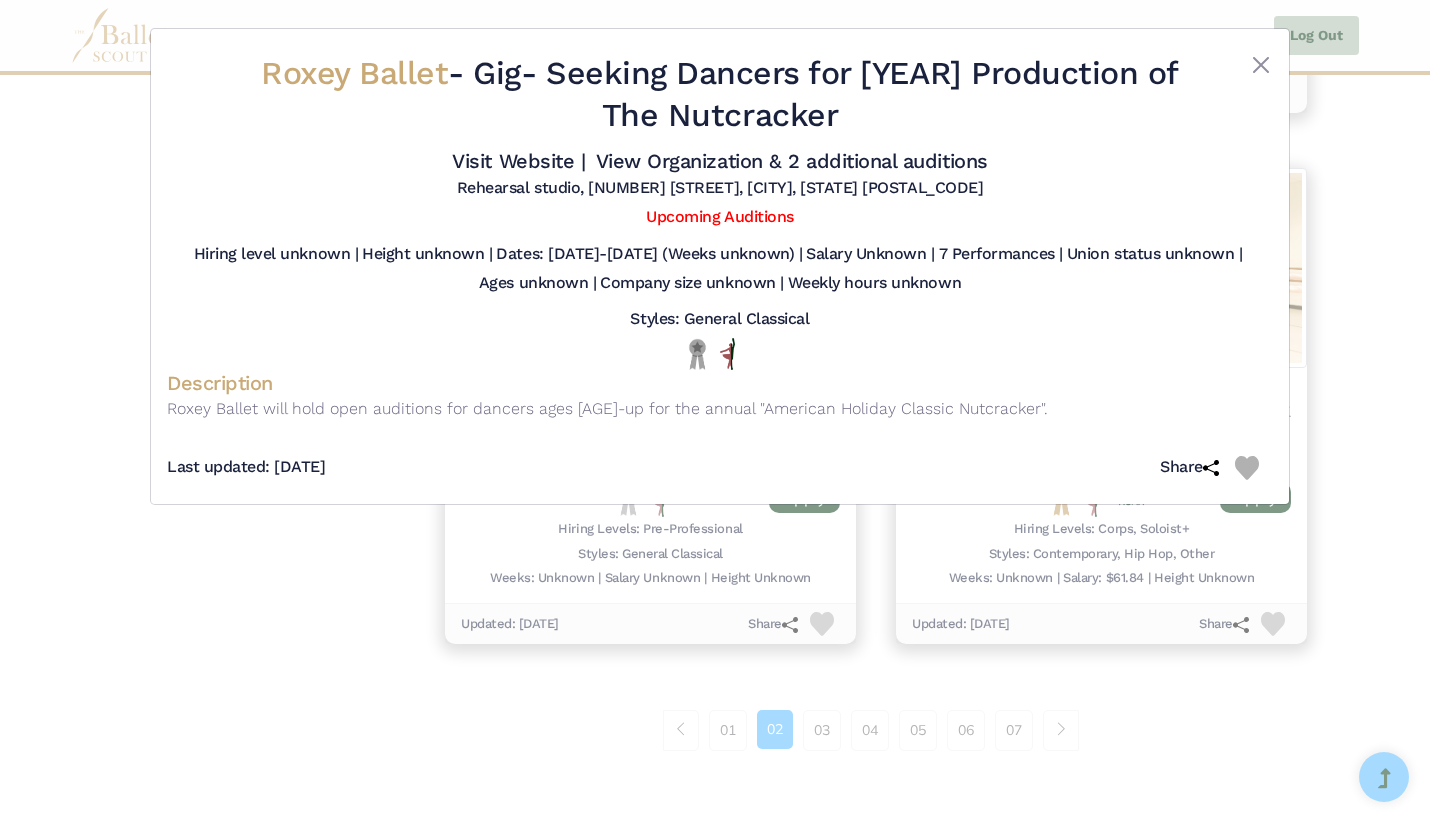 click on "Roxey Ballet
-
Gig
- Seeking Dancers for [YEAR] Production of The Nutcracker
Visit Website |
View Organization
& 2 additional auditions" at bounding box center [720, 410] 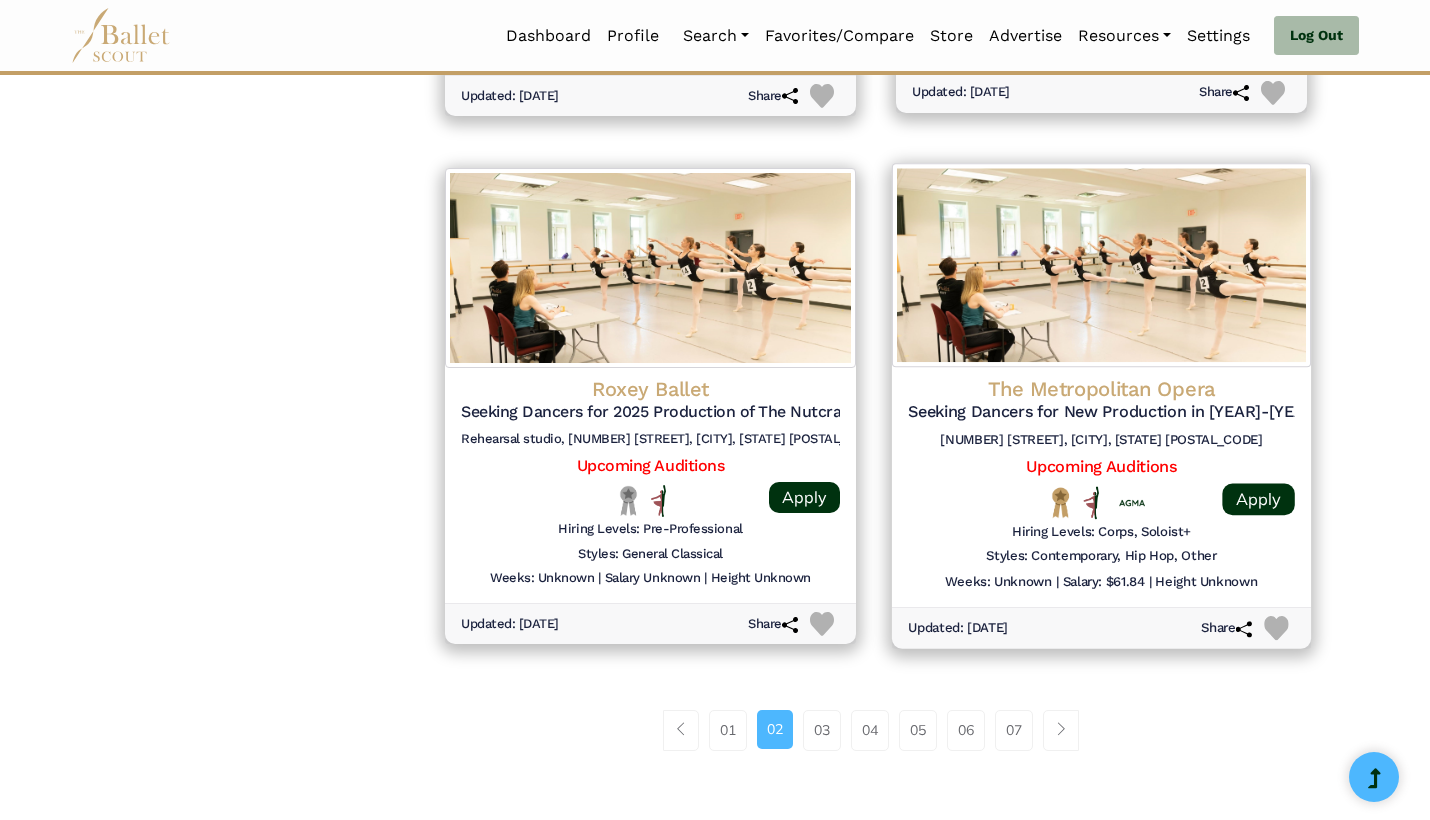 click on "The Metropolitan Opera" at bounding box center (1101, -1724) 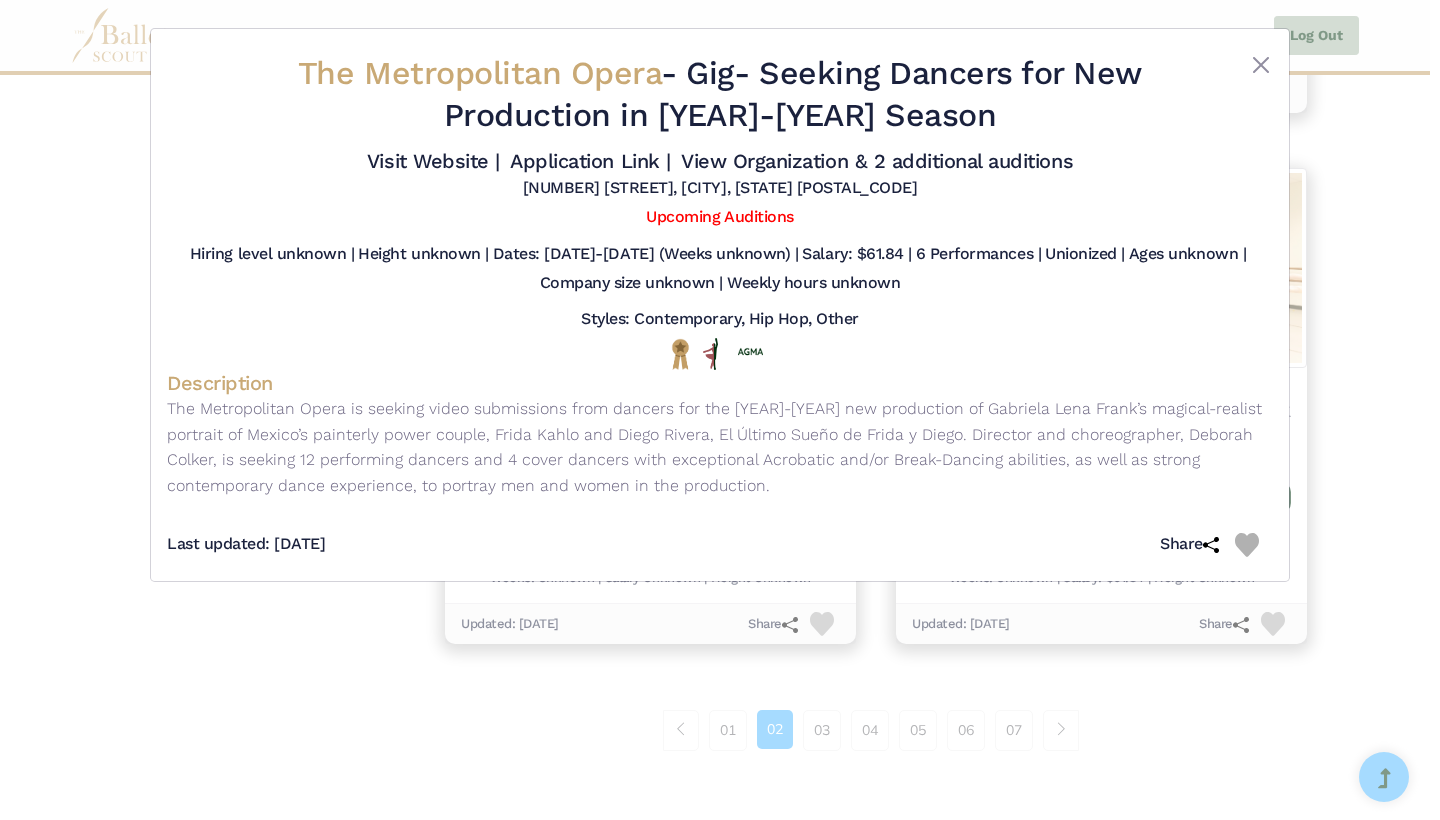 click on "The Metropolitan Opera
-
Gig
- Seeking Dancers for New Production in [YEAR]-[YEAR] Season
Visit Website |
Application Link |
View Organization
& 2 additional auditions" at bounding box center (720, 410) 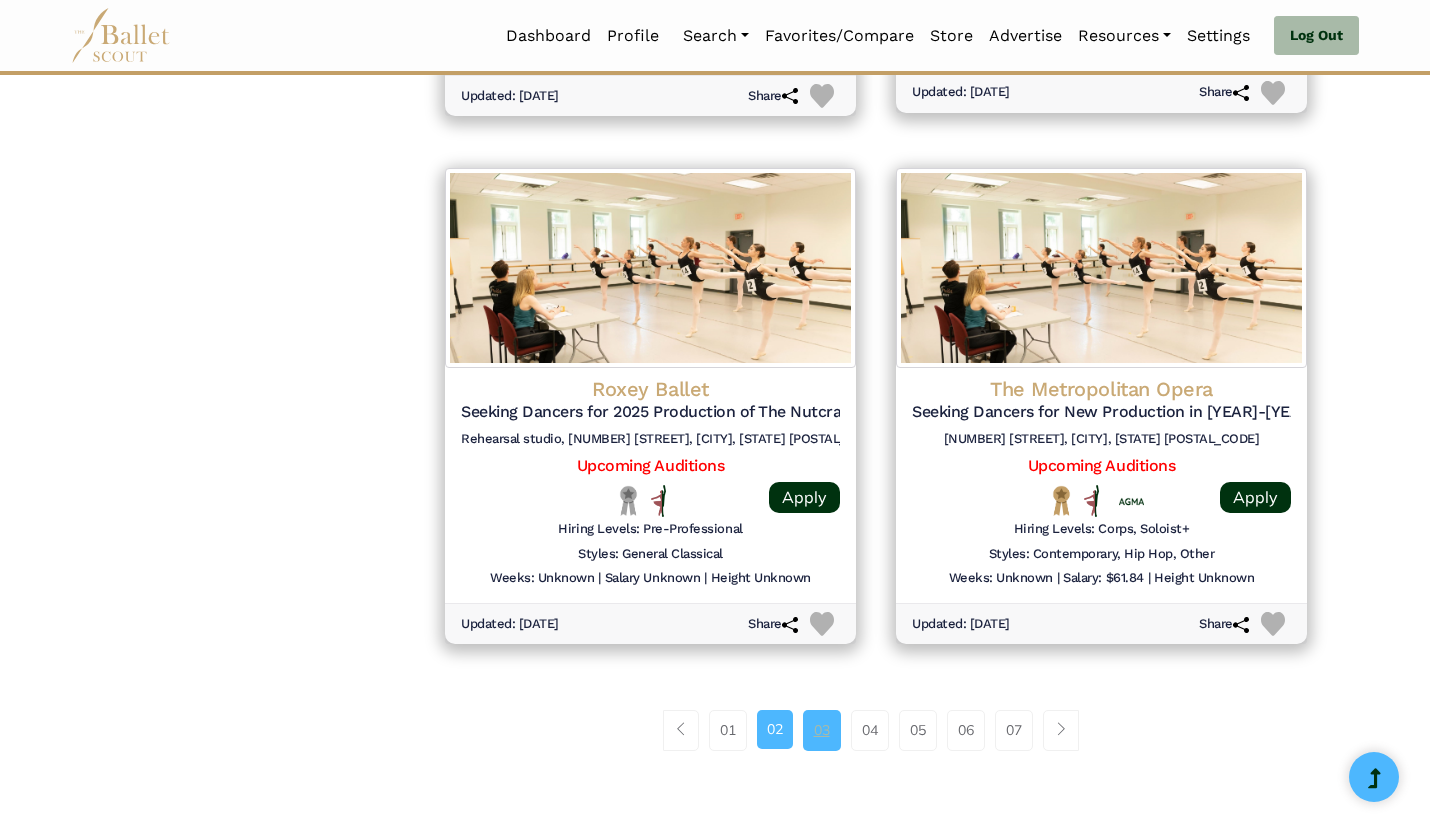 click on "03" at bounding box center (822, 730) 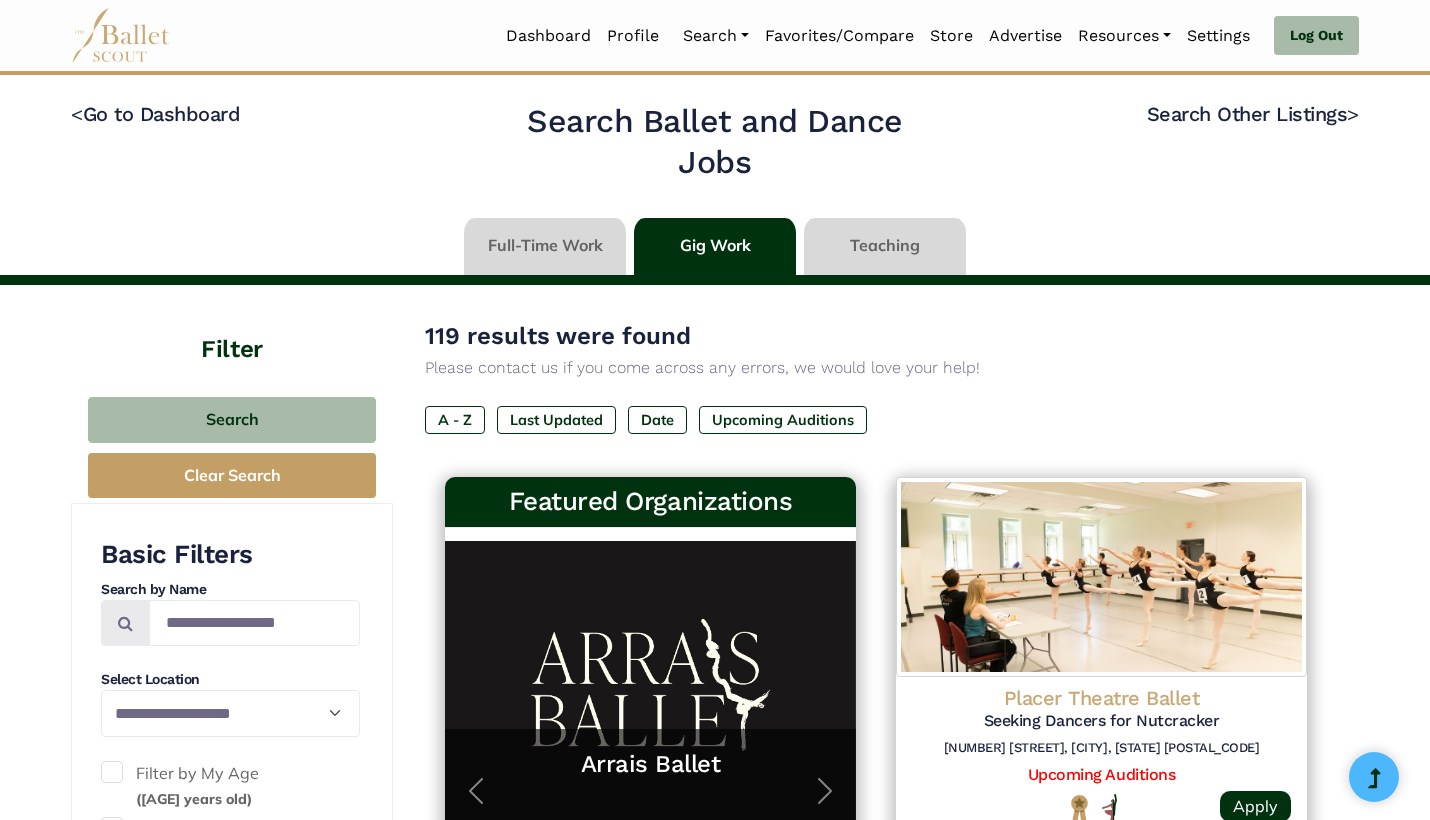 scroll, scrollTop: 0, scrollLeft: 0, axis: both 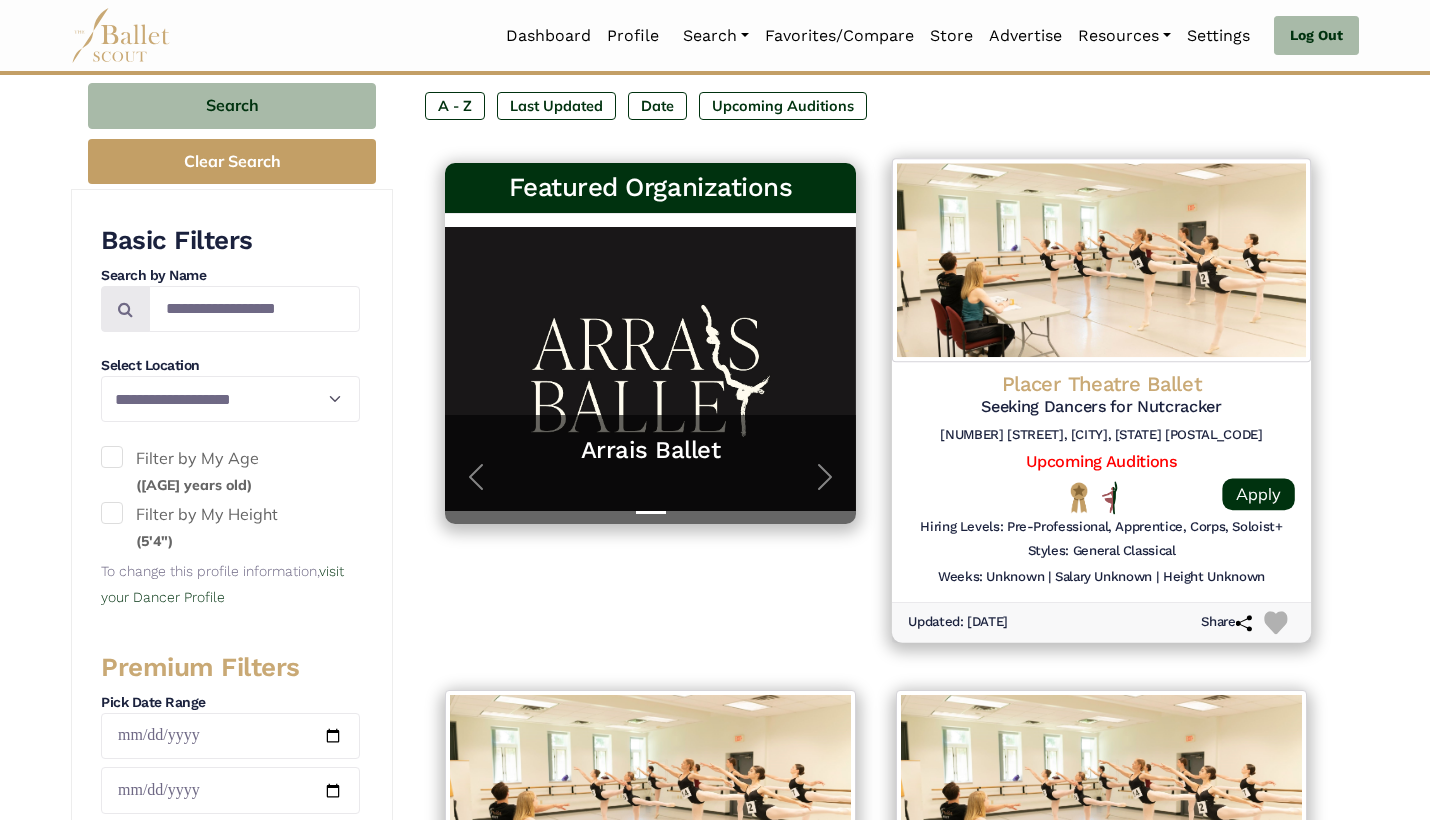 click at bounding box center (956, 497) 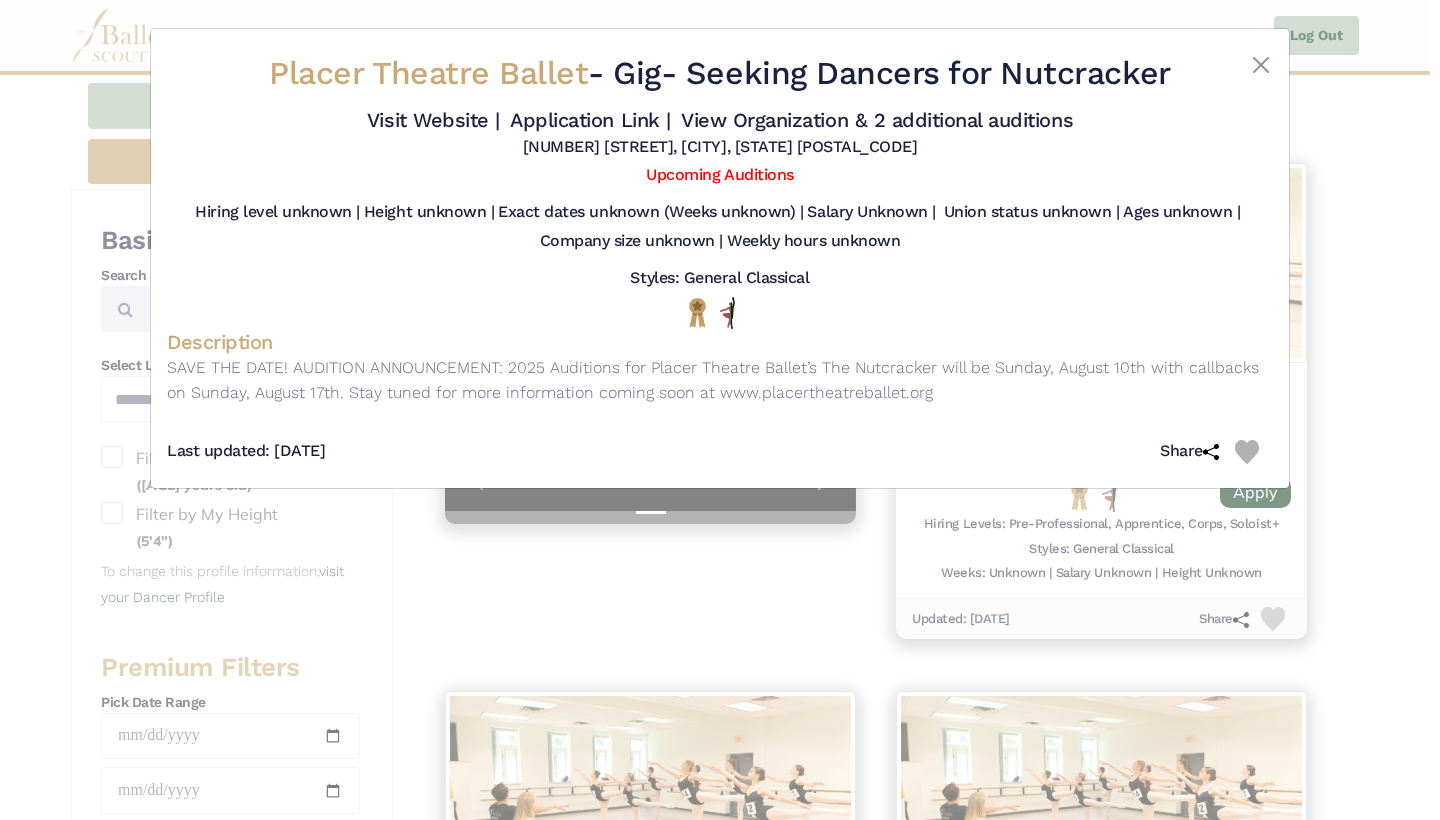 click on "Placer Theatre Ballet
-
Gig
- Seeking Dancers for Nutcracker
Visit Website |
Application Link |
View Organization
& 2 additional auditions" at bounding box center [720, 410] 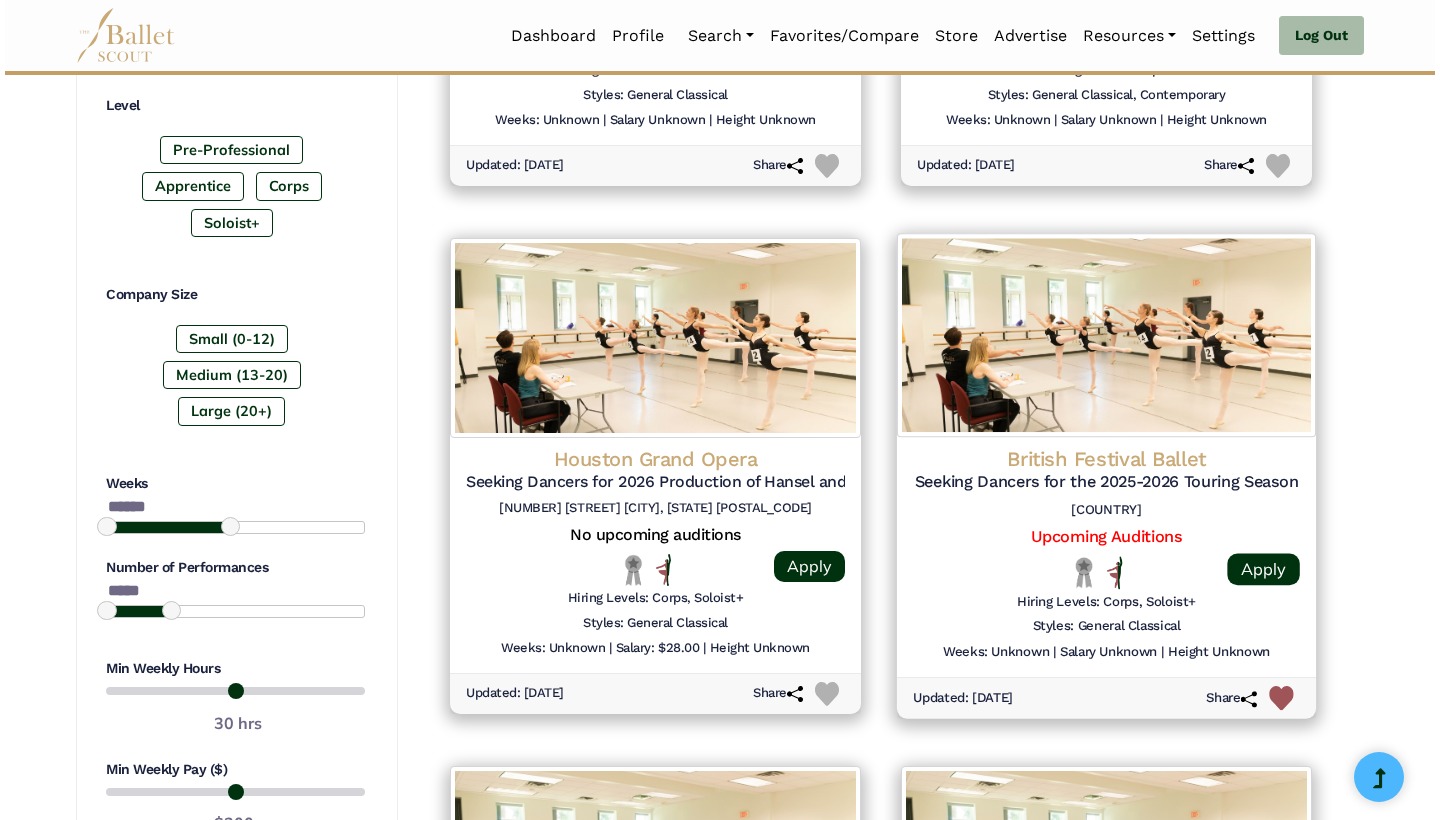 scroll, scrollTop: 1296, scrollLeft: 0, axis: vertical 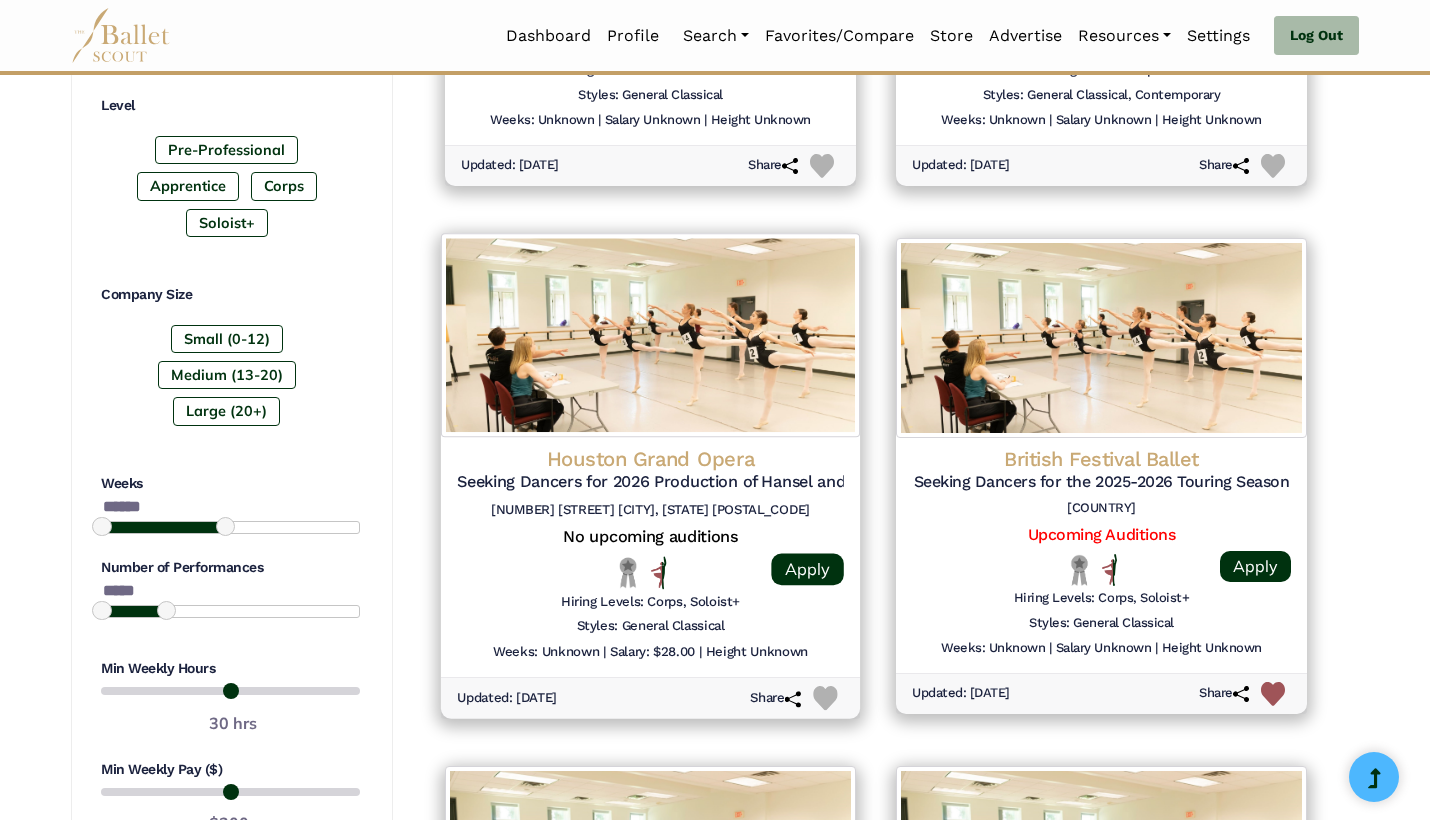 click at bounding box center (650, 335) 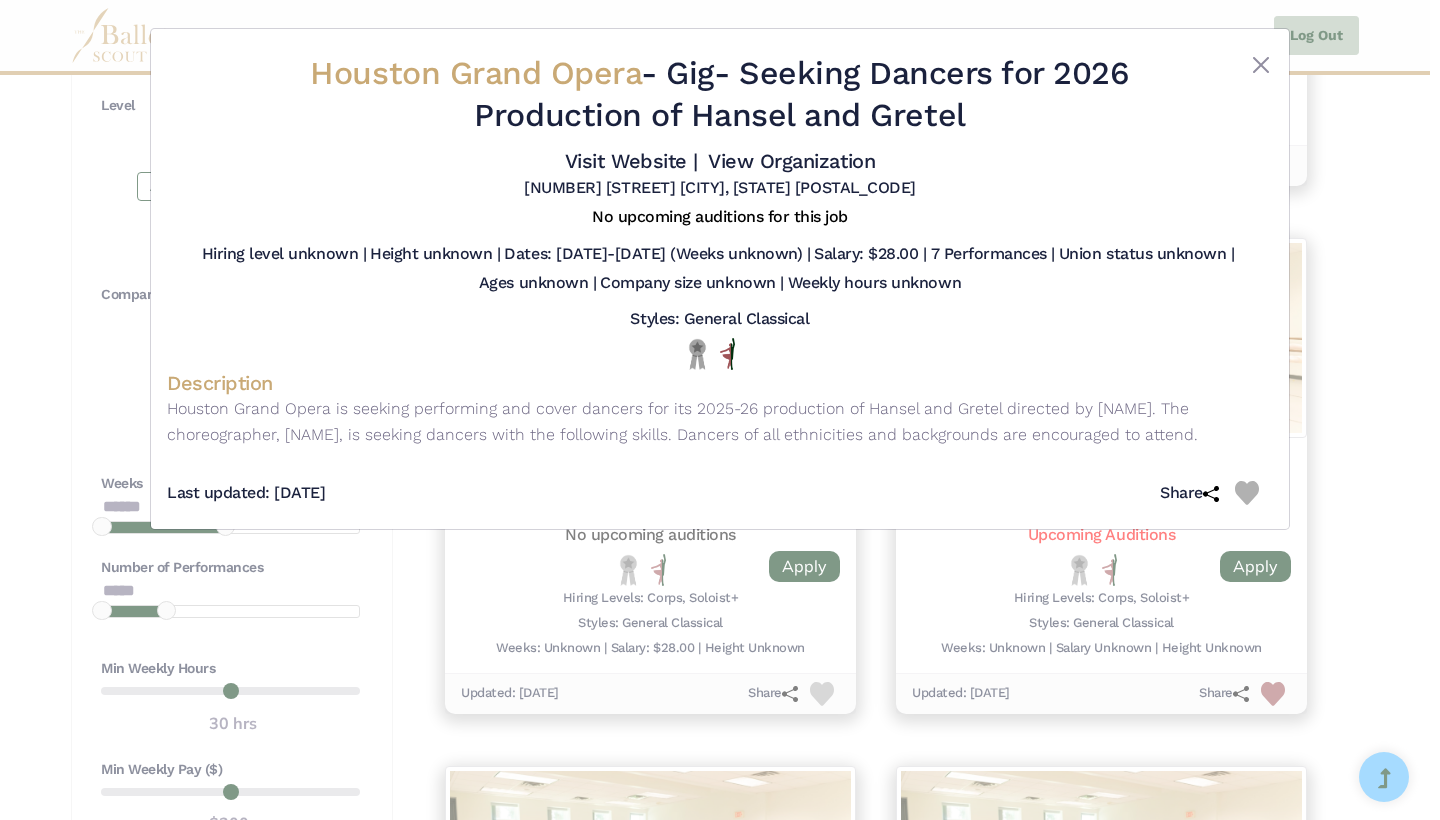 click on "Houston Grand Opera
-
Gig
- Seeking Dancers for 2026 Production of Hansel and Gretel
Visit Website |
View Organization
510 Preston Street Houston, TX 77002" at bounding box center (720, 410) 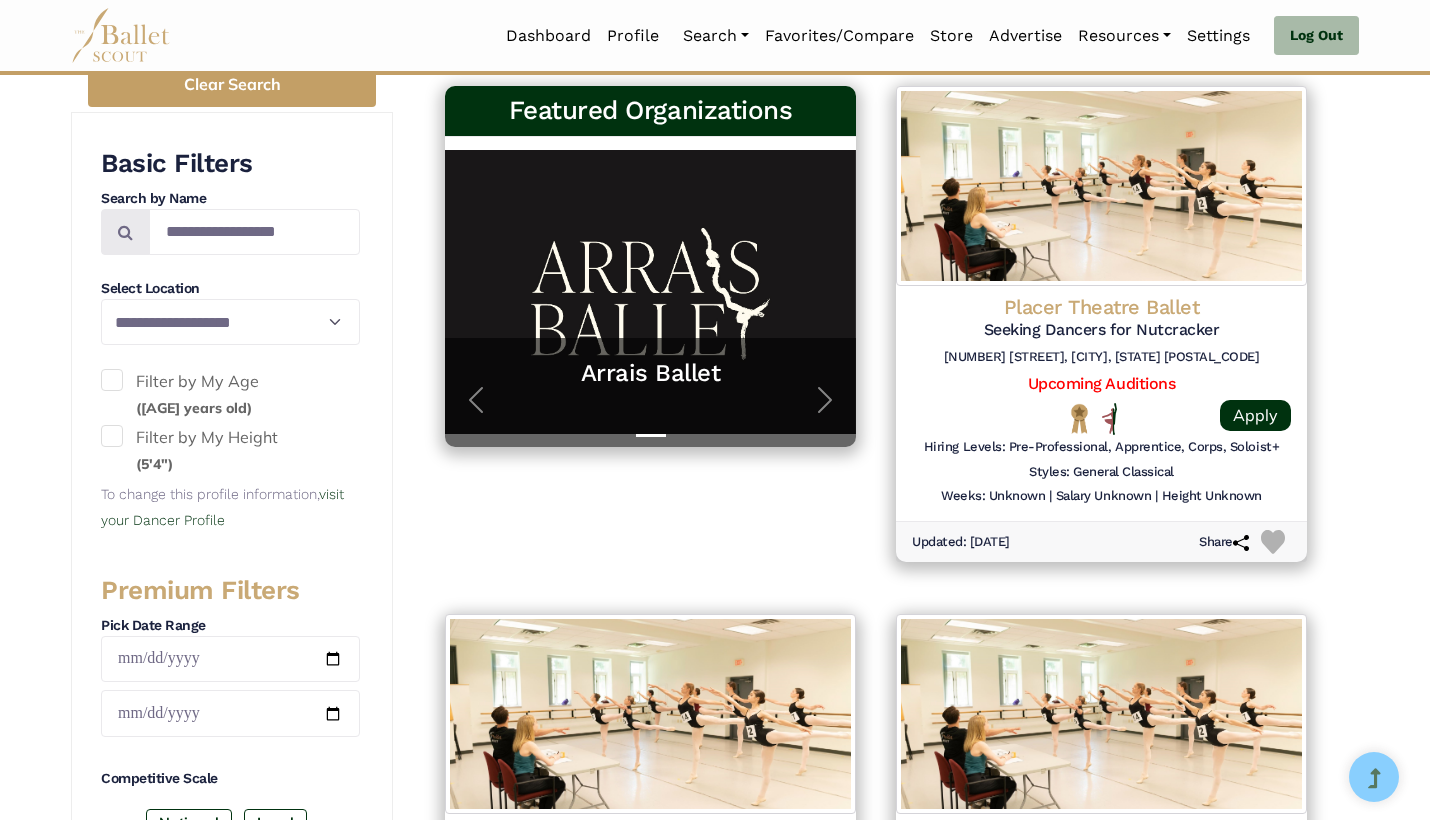scroll, scrollTop: 390, scrollLeft: 0, axis: vertical 